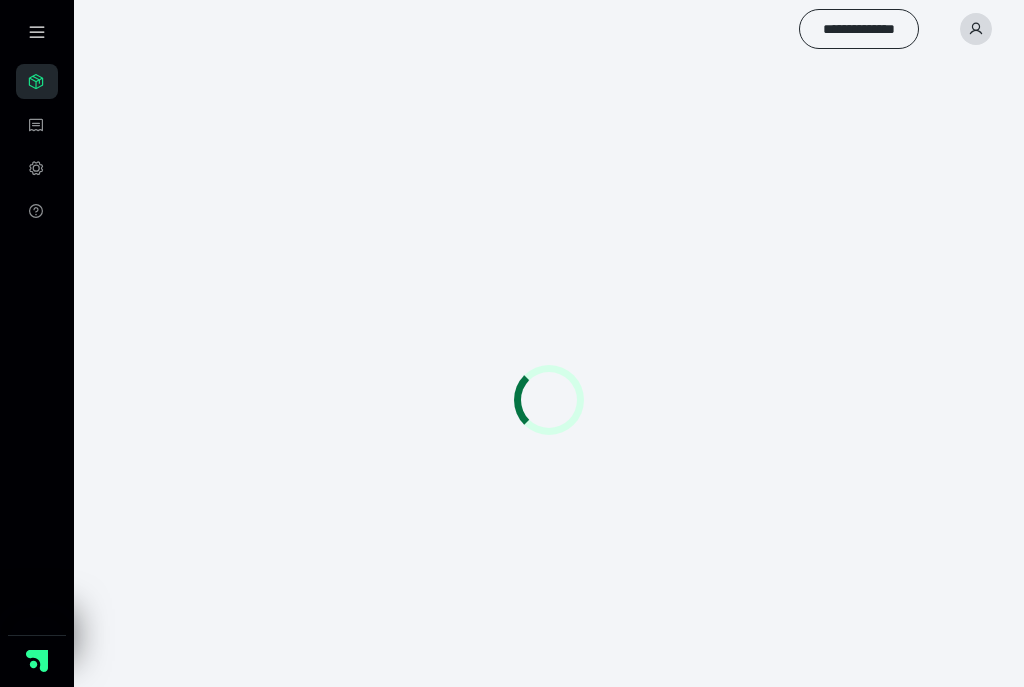 scroll, scrollTop: 0, scrollLeft: 0, axis: both 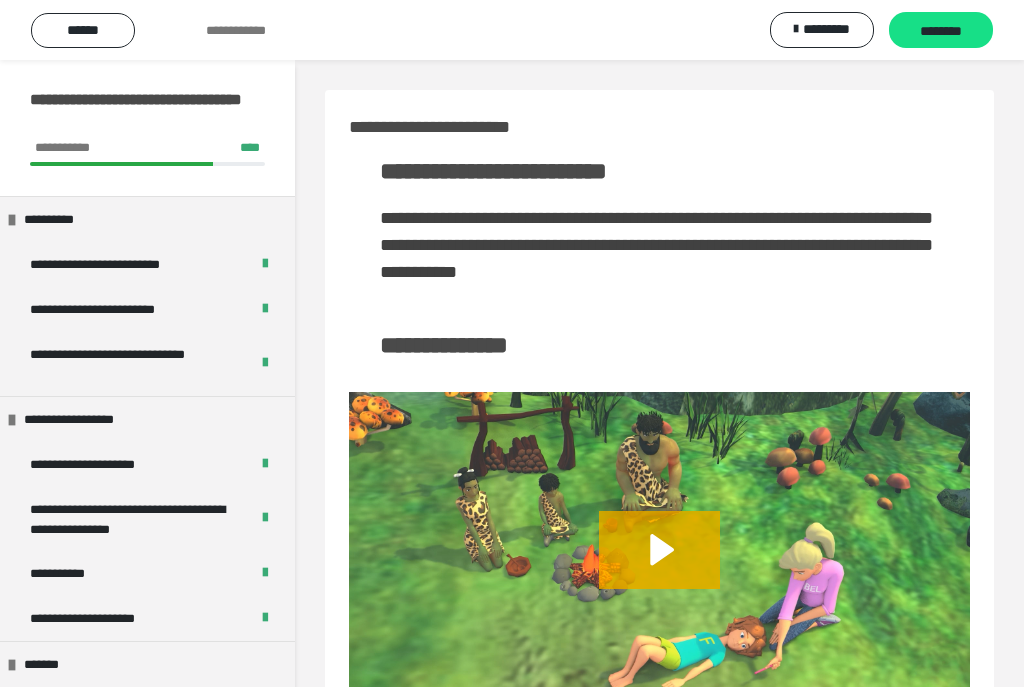 click on "********" at bounding box center [941, 31] 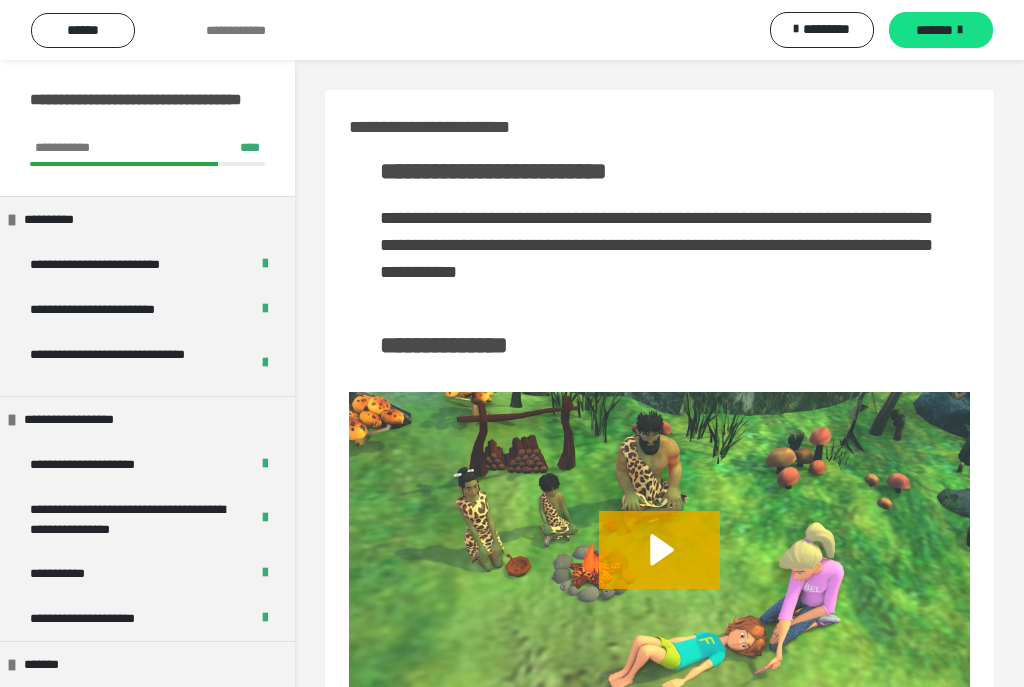 click on "*******" at bounding box center (941, 30) 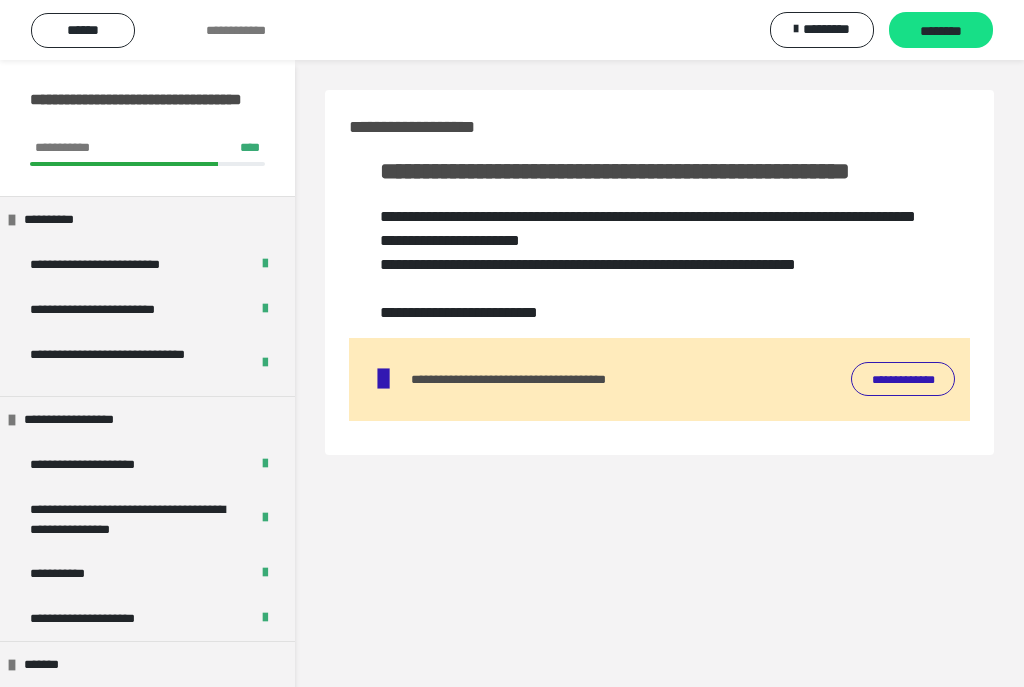 click on "********" at bounding box center [941, 31] 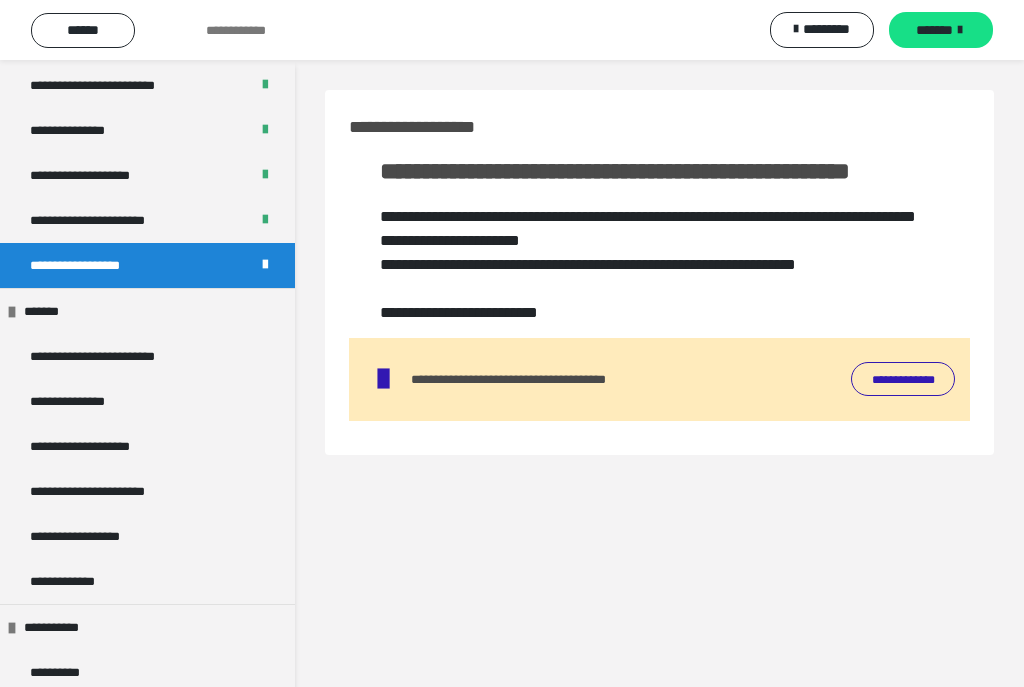 scroll, scrollTop: 2253, scrollLeft: 0, axis: vertical 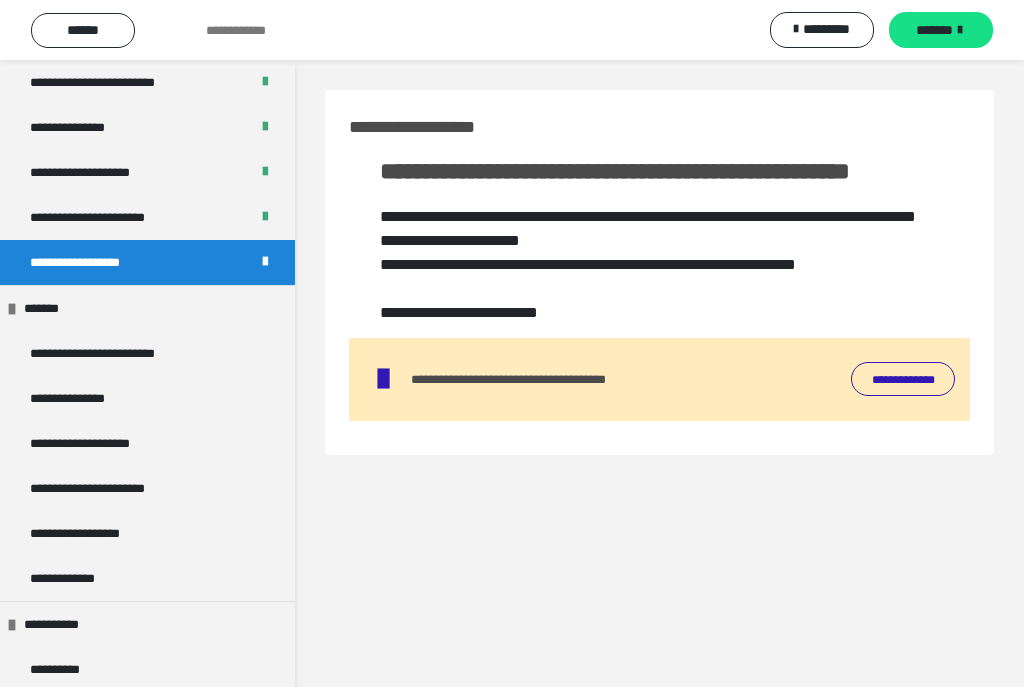 click on "*******" at bounding box center [934, 30] 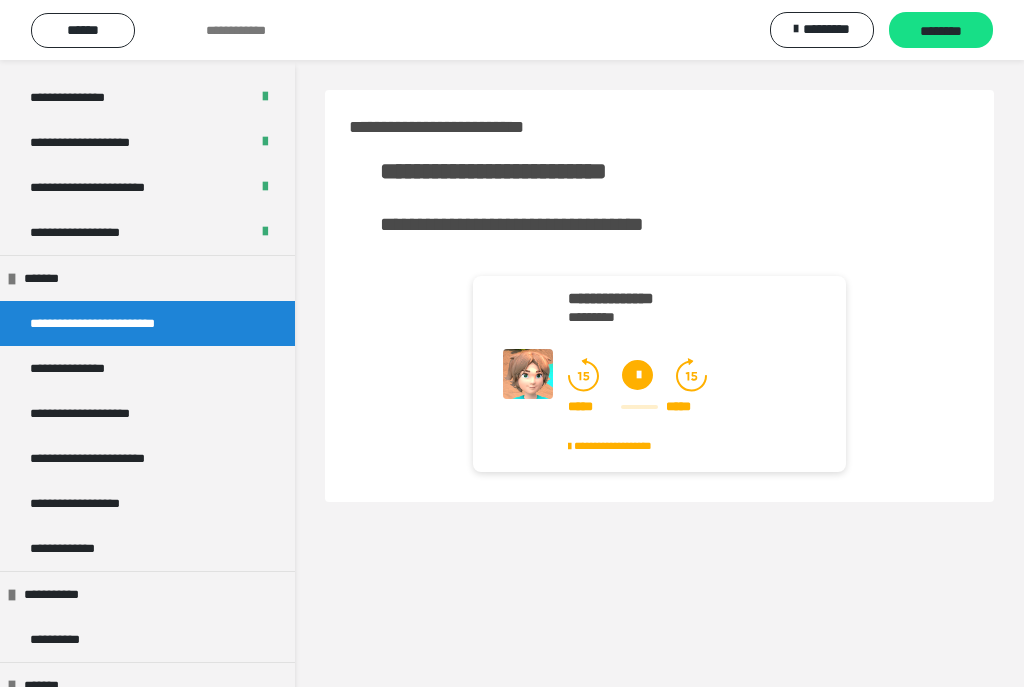 scroll, scrollTop: 2281, scrollLeft: 0, axis: vertical 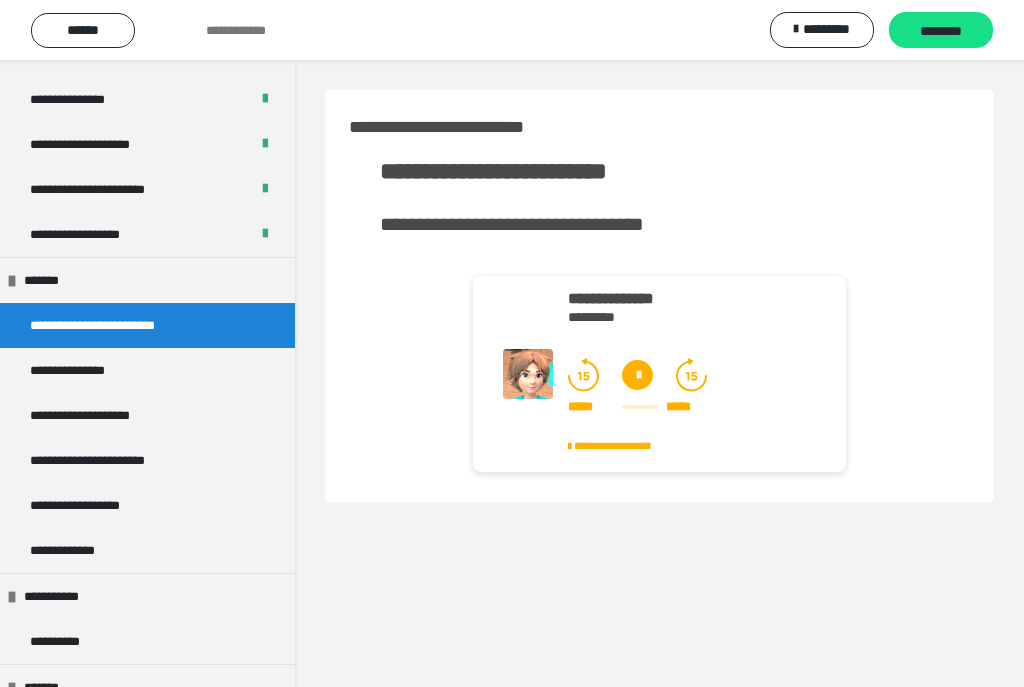 click at bounding box center [637, 375] 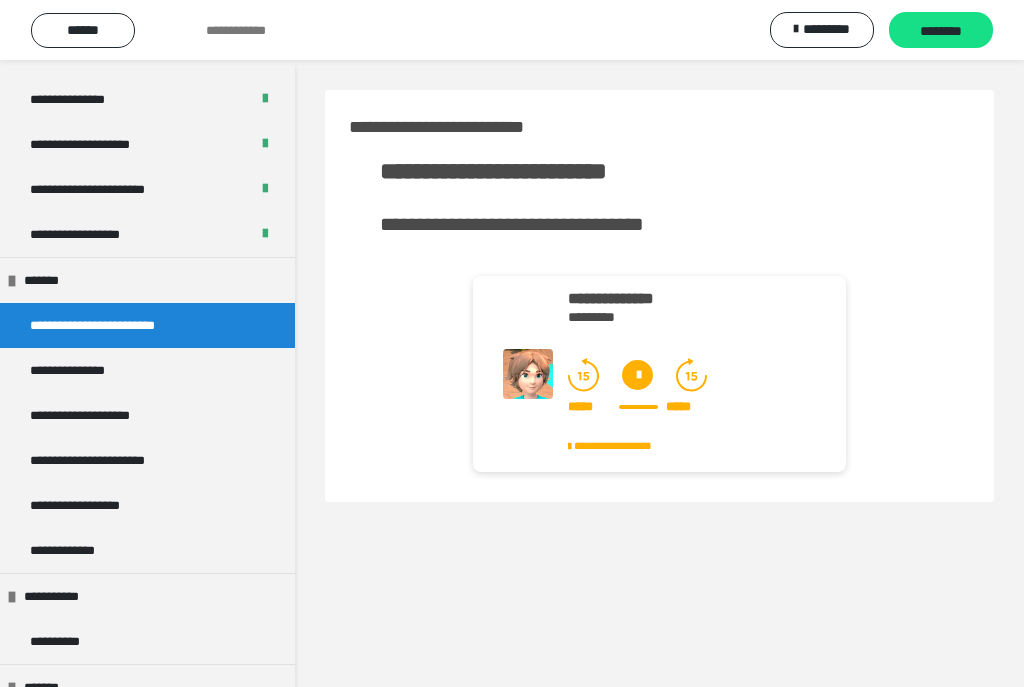 click on "********" at bounding box center [941, 31] 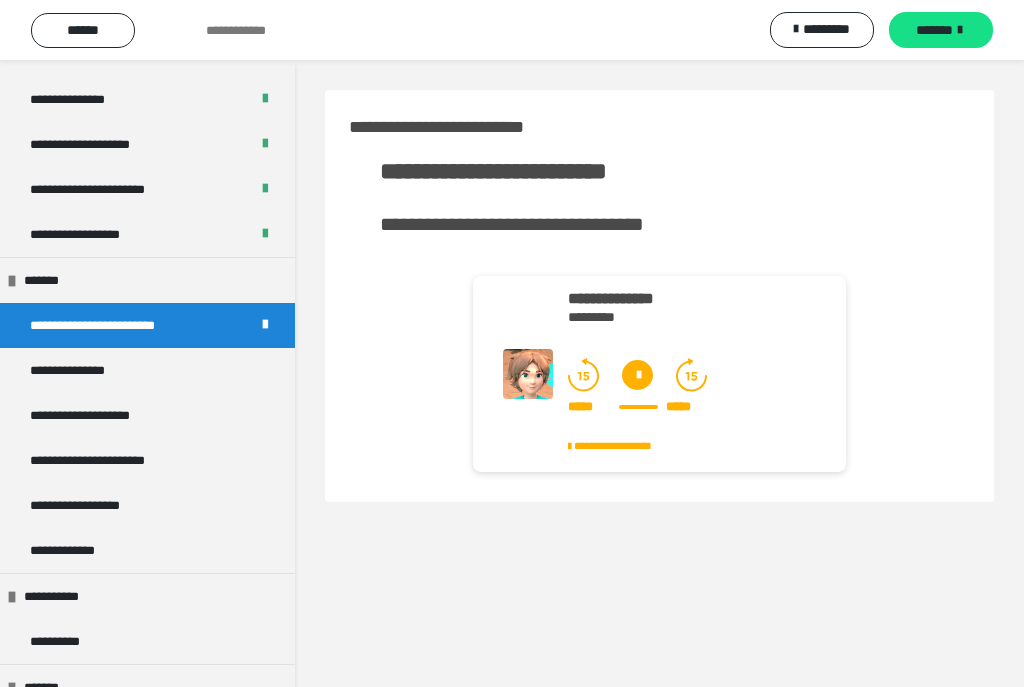 click on "*******" at bounding box center [934, 30] 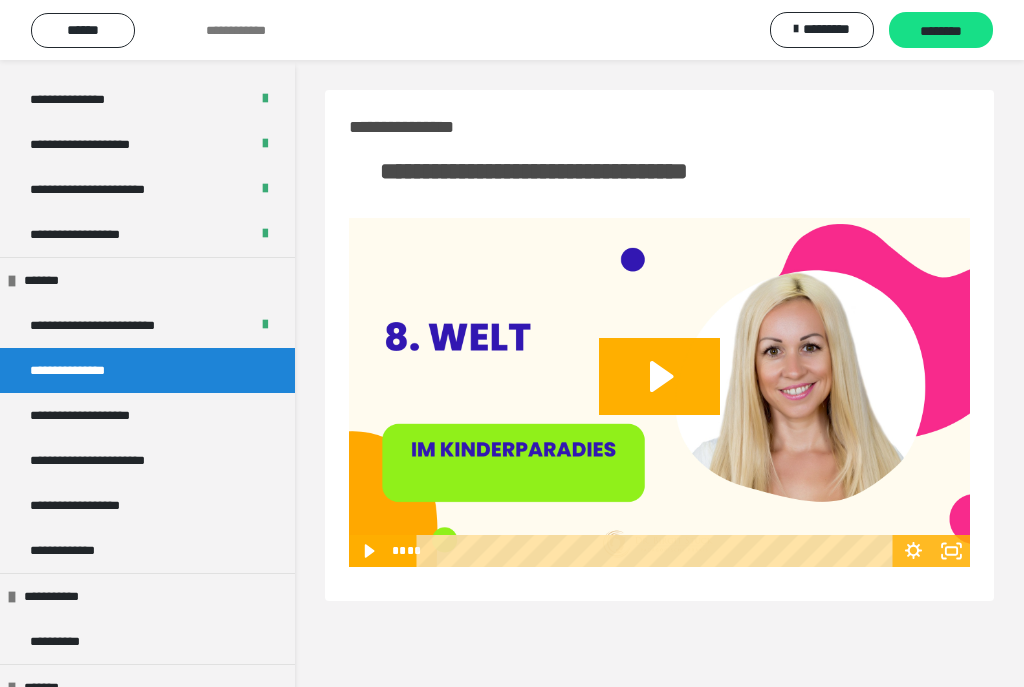 click 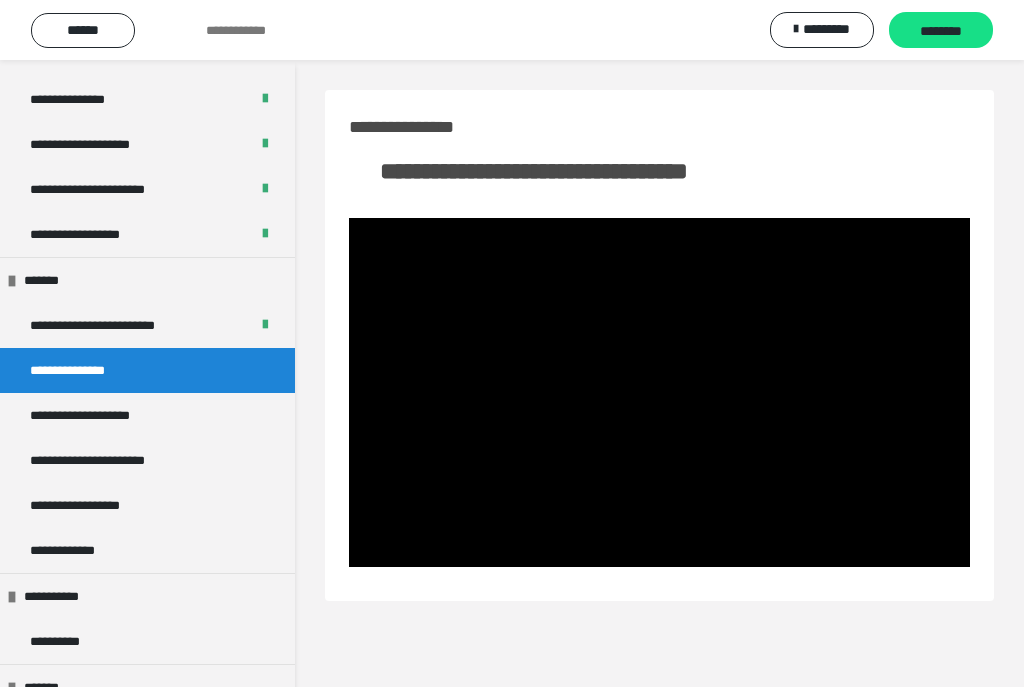 click on "********" at bounding box center (941, 31) 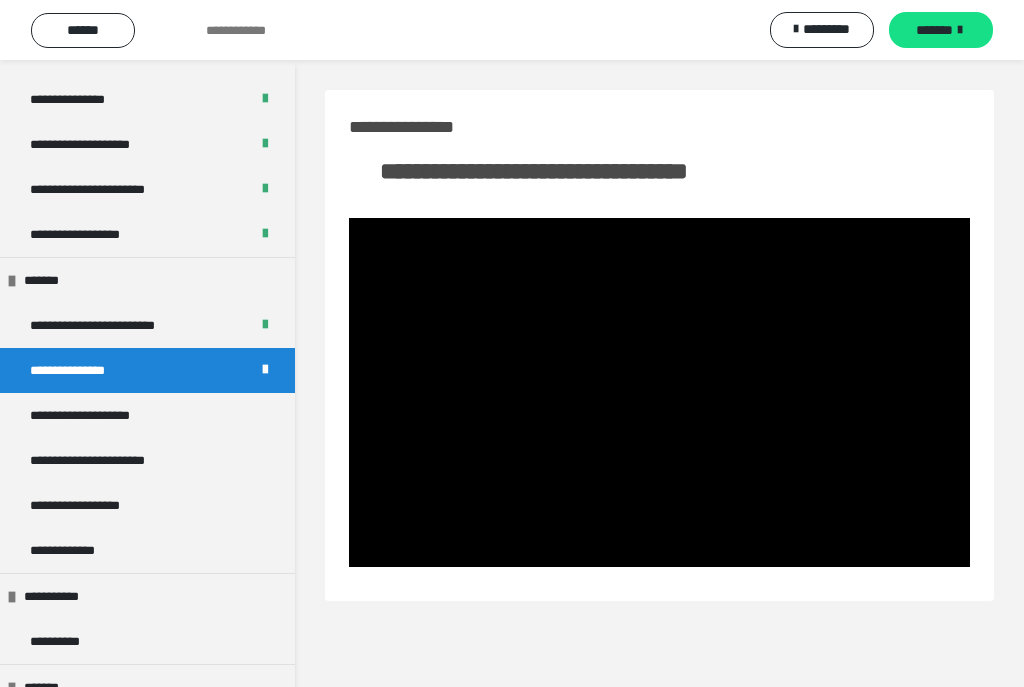 click on "*******" at bounding box center [934, 30] 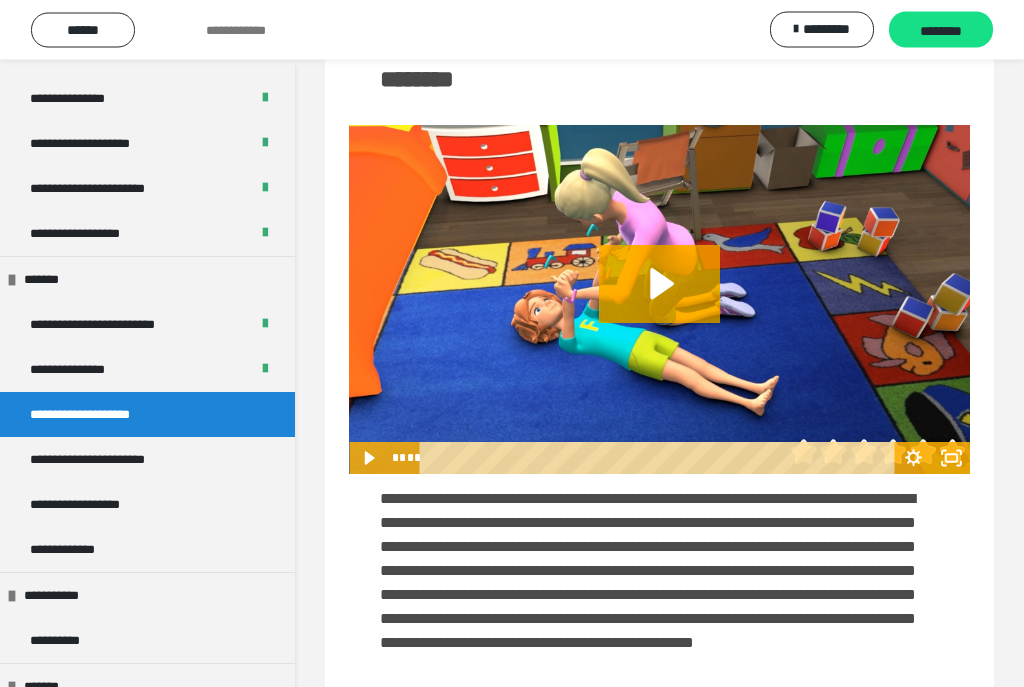 scroll, scrollTop: 711, scrollLeft: 0, axis: vertical 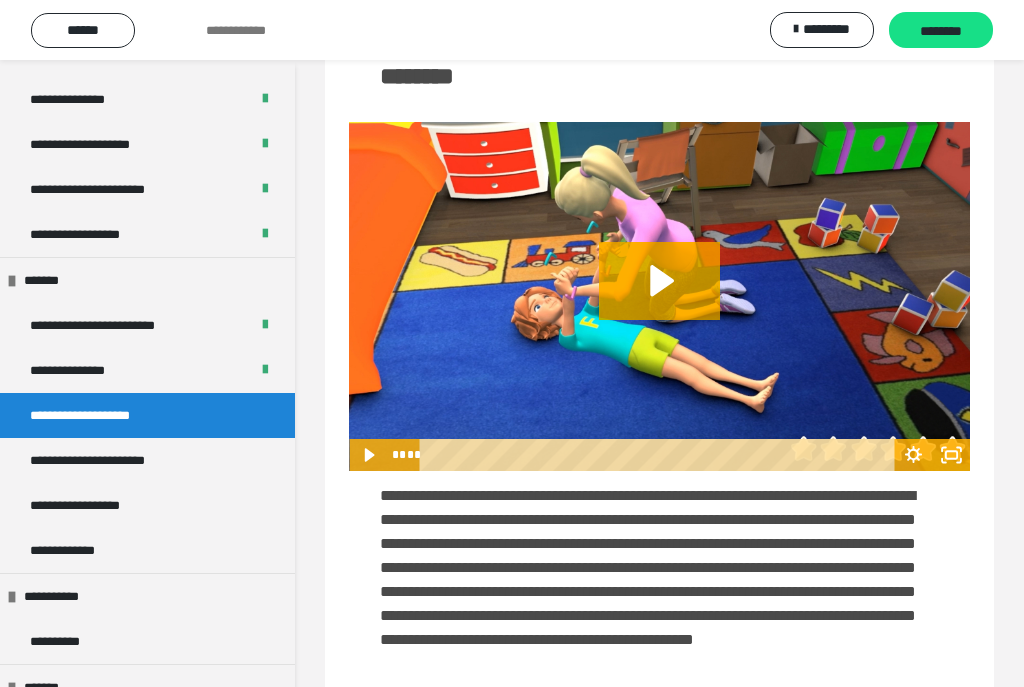 click 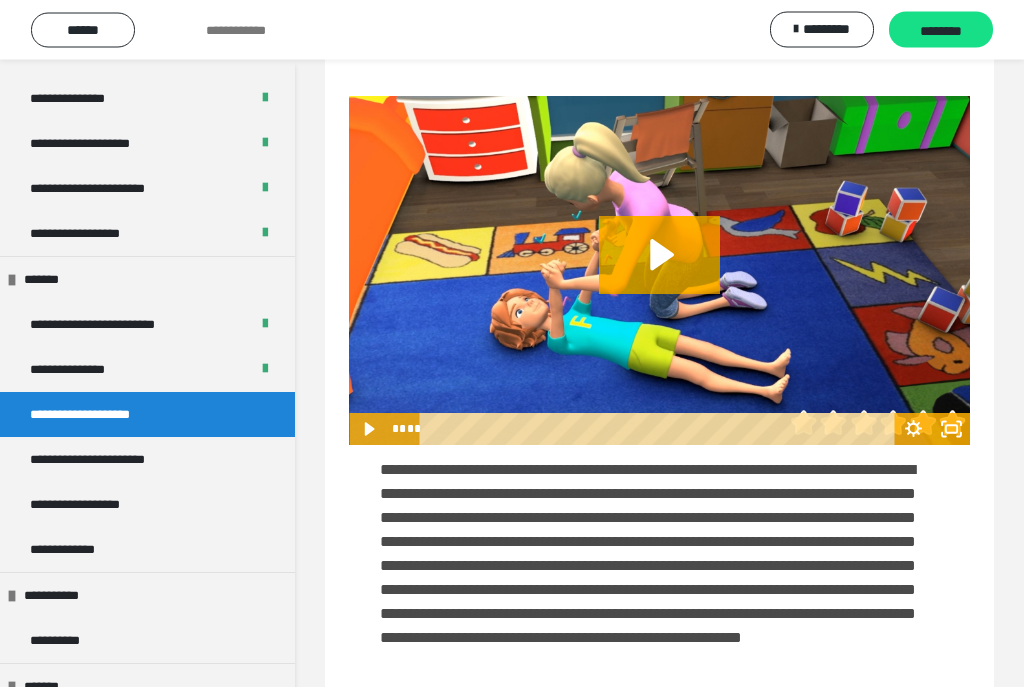 scroll, scrollTop: 1420, scrollLeft: 0, axis: vertical 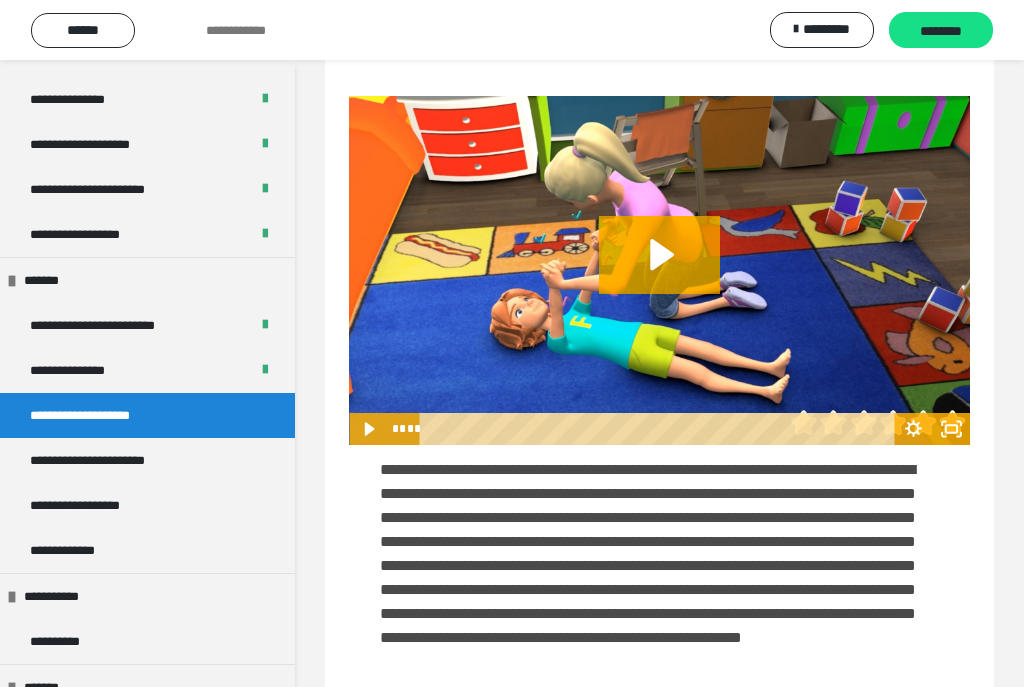 click 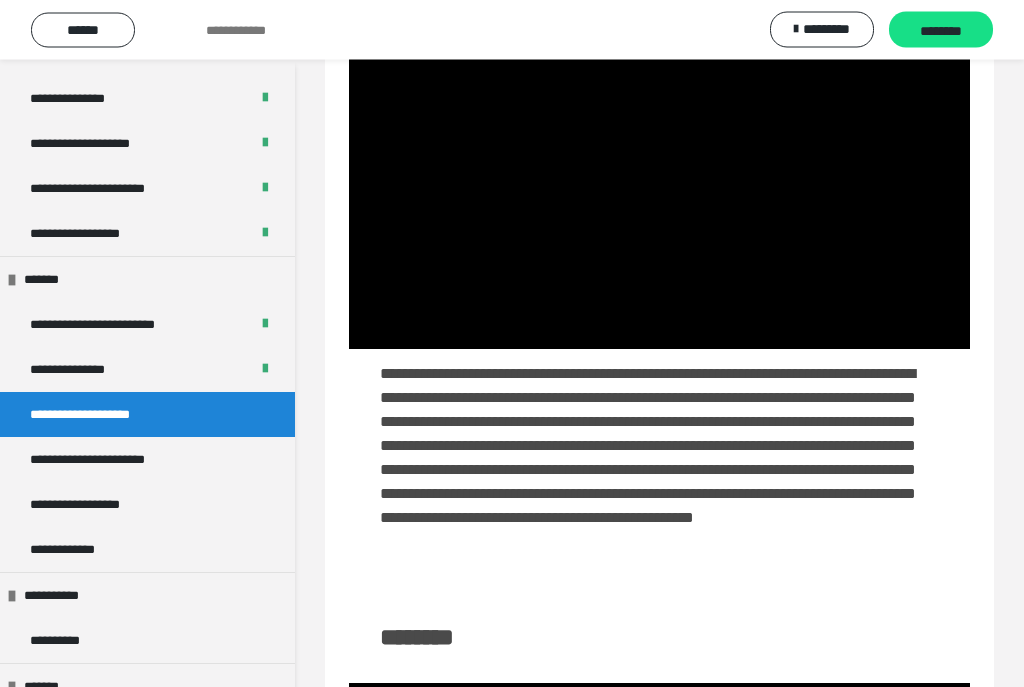scroll, scrollTop: 784, scrollLeft: 0, axis: vertical 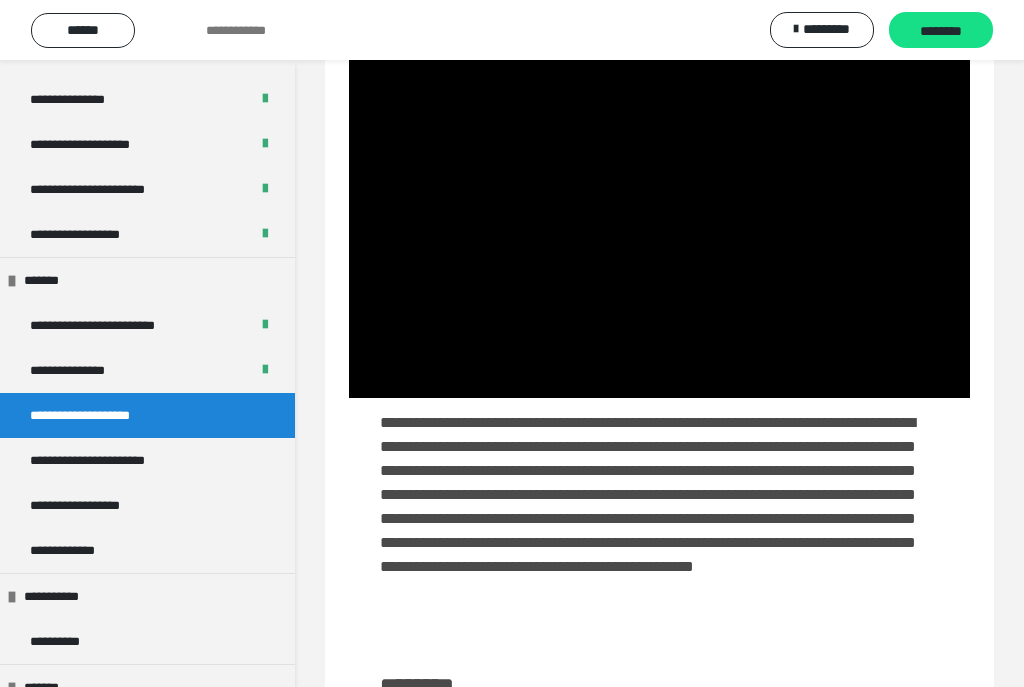 click at bounding box center [659, 223] 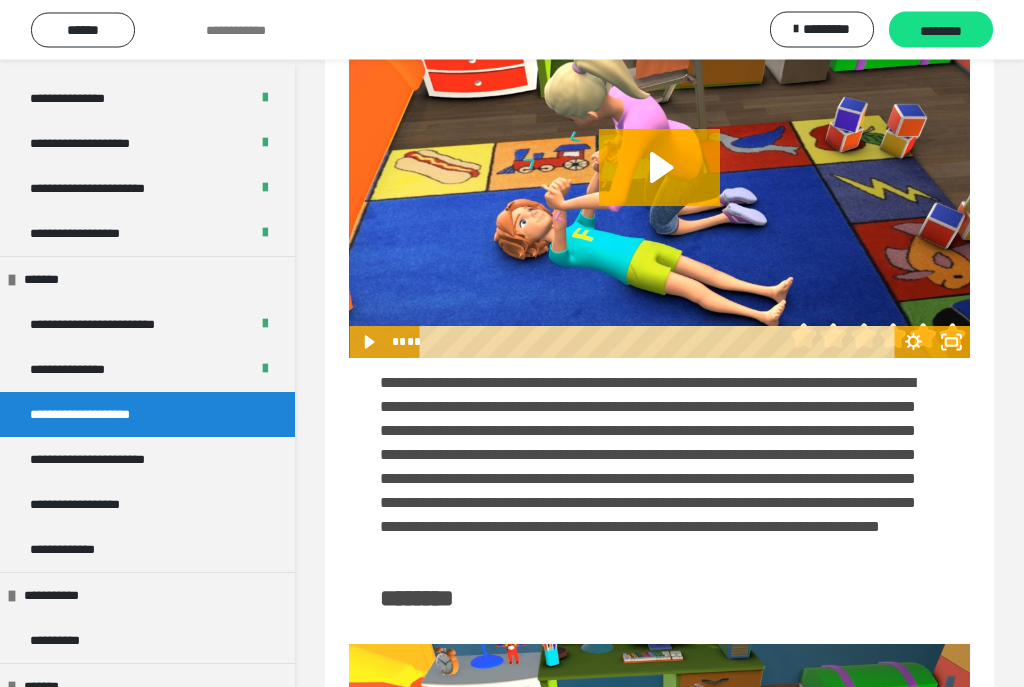 scroll, scrollTop: 2168, scrollLeft: 0, axis: vertical 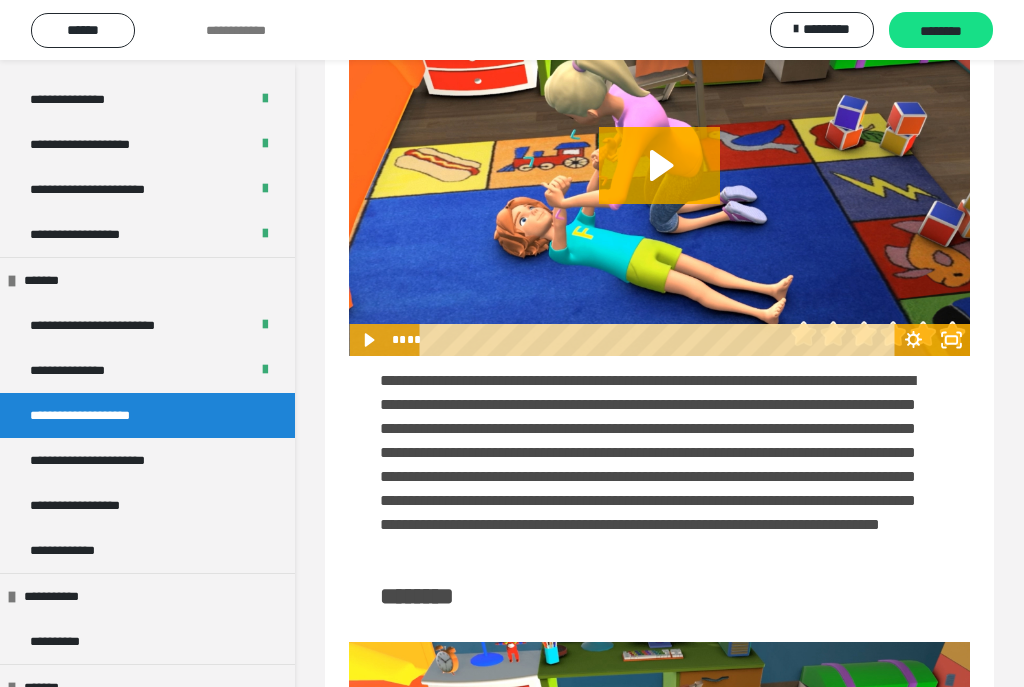 click 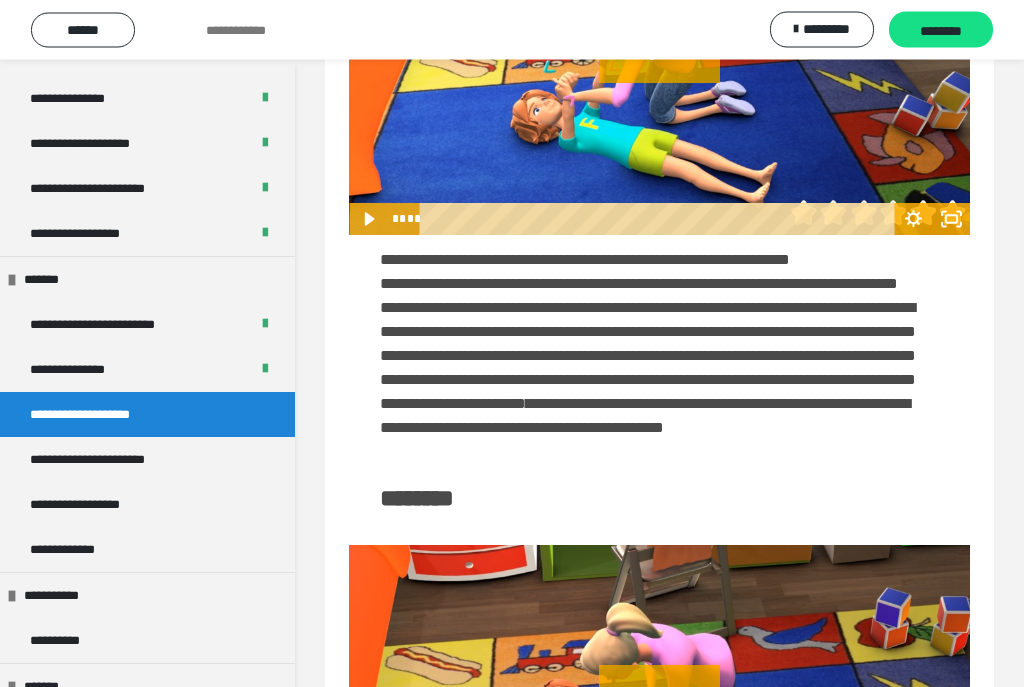 scroll, scrollTop: 2924, scrollLeft: 0, axis: vertical 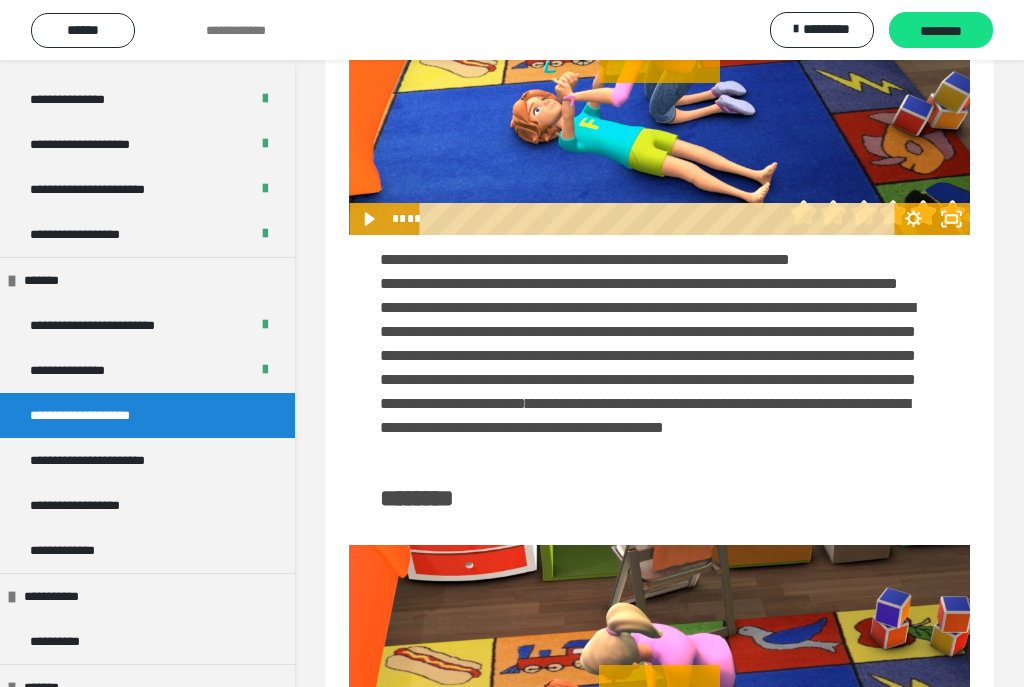 click 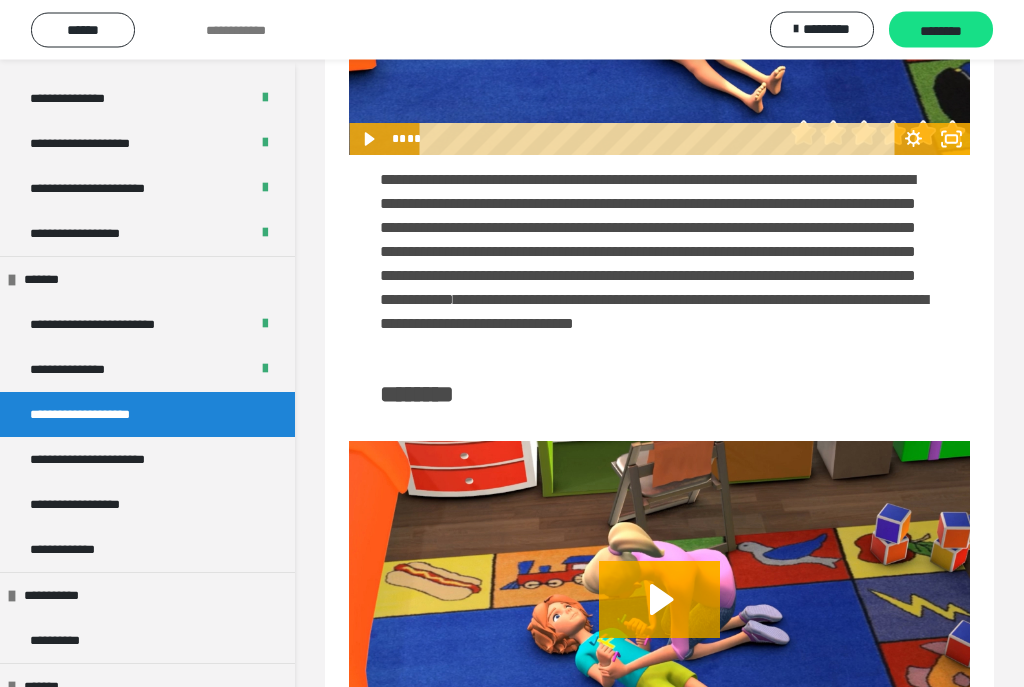 scroll, scrollTop: 3663, scrollLeft: 0, axis: vertical 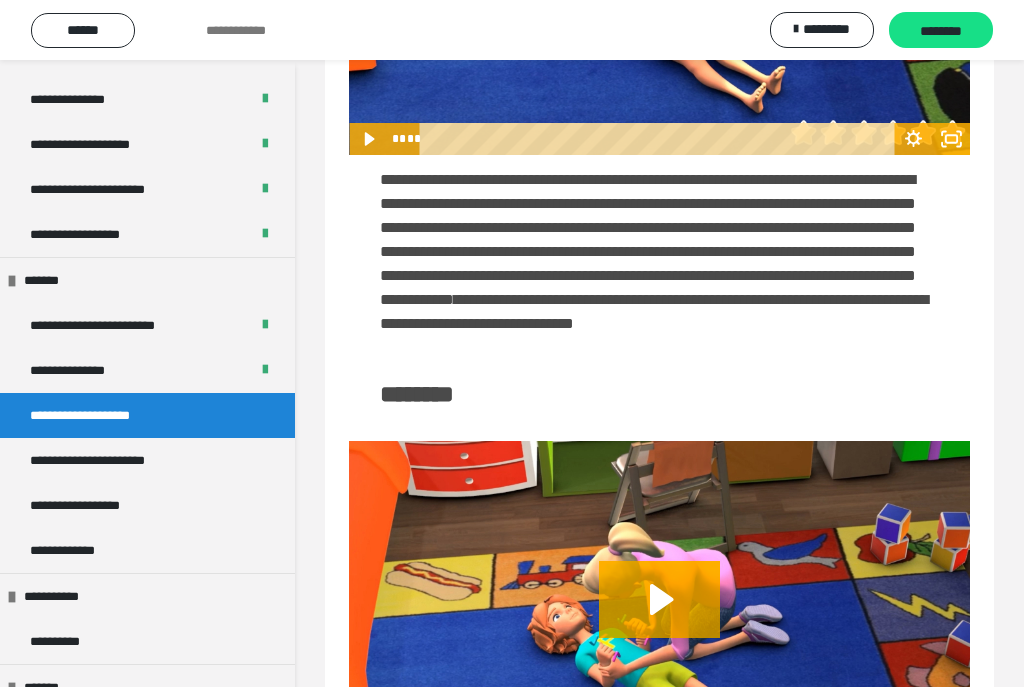 click 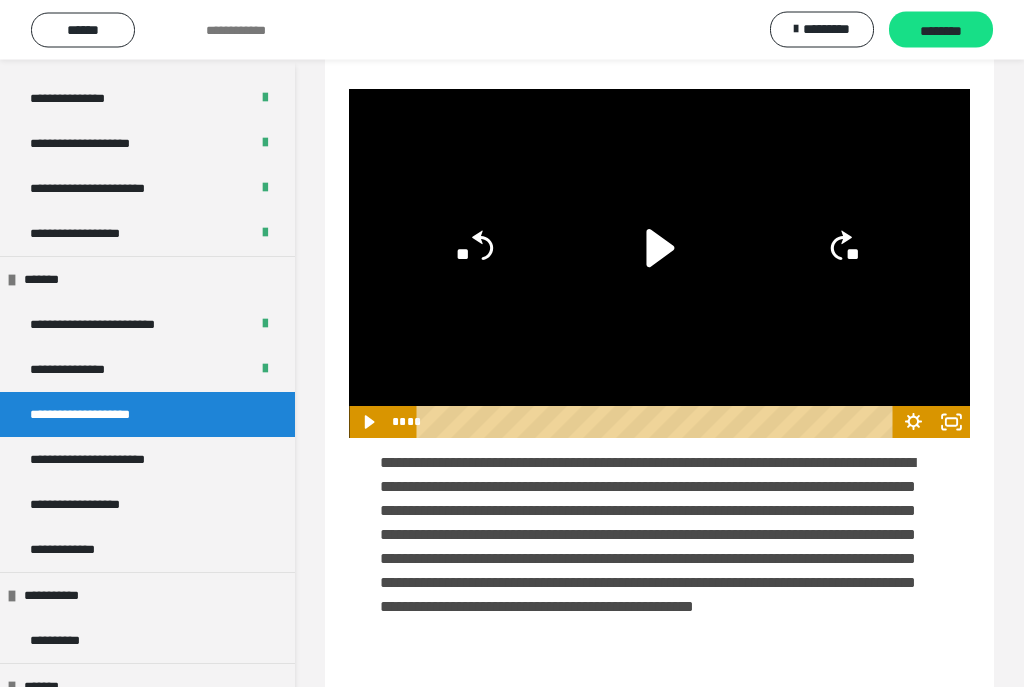 scroll, scrollTop: 744, scrollLeft: 0, axis: vertical 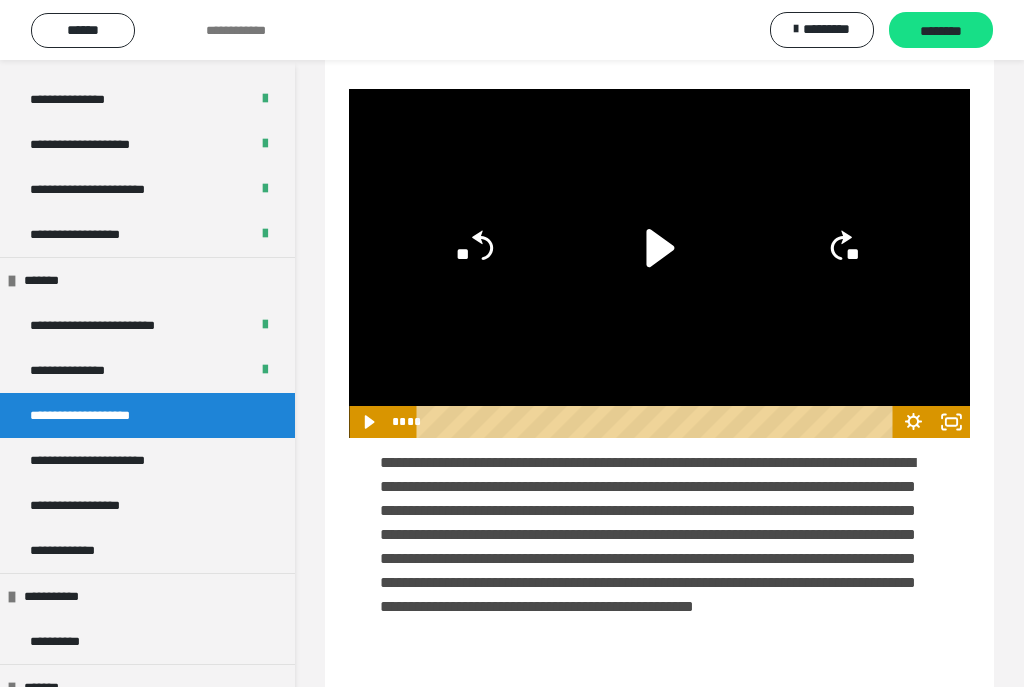 click at bounding box center (659, 263) 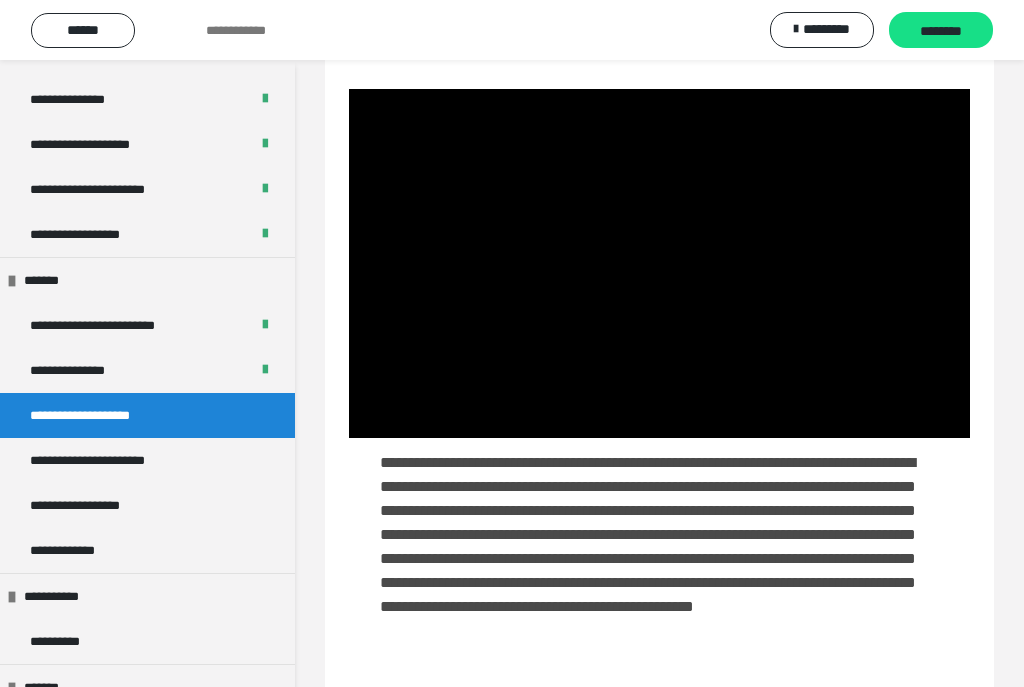click at bounding box center [659, 263] 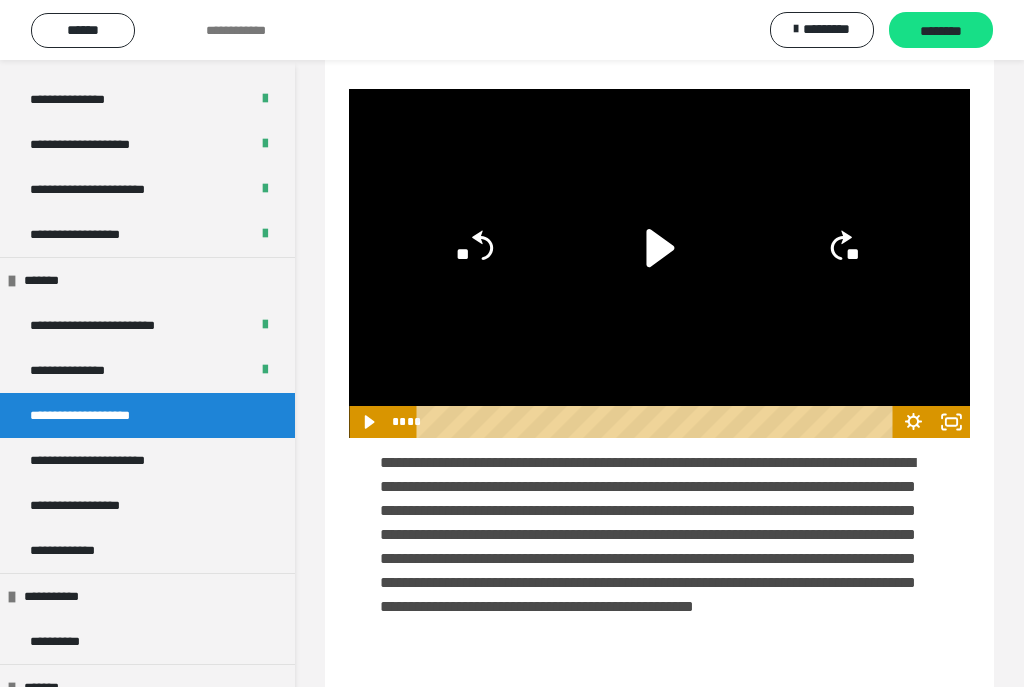 click 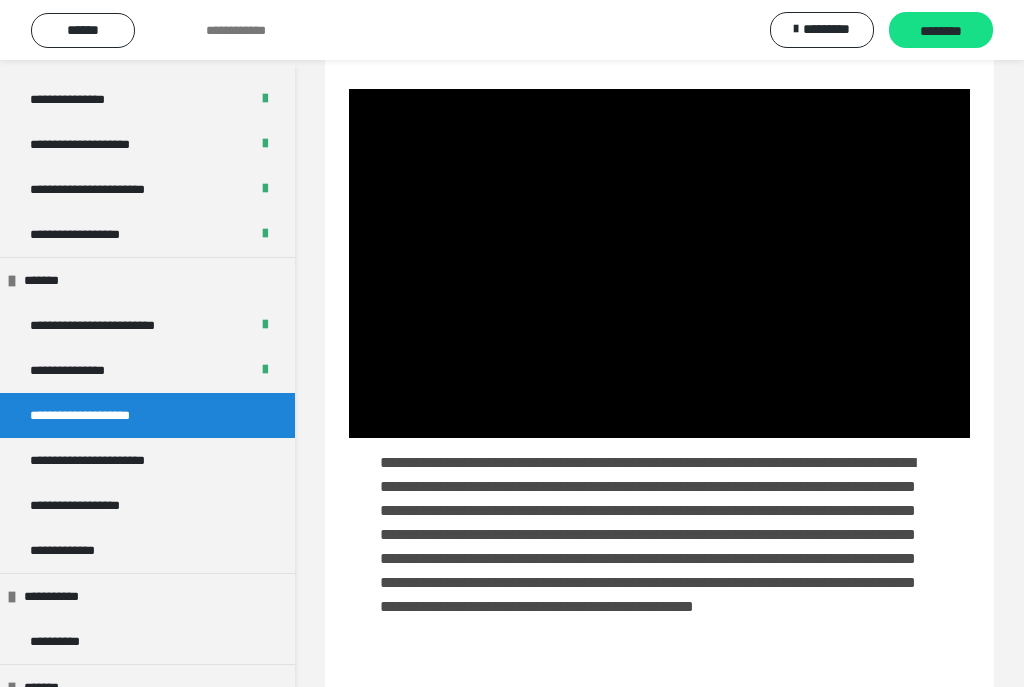 click at bounding box center [659, 263] 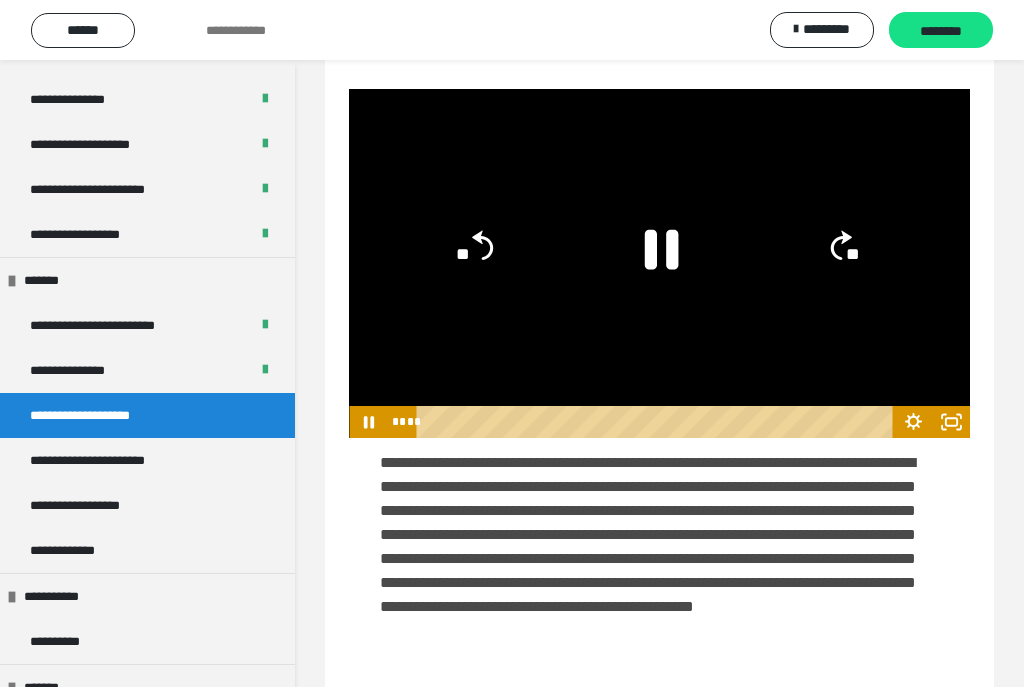 click 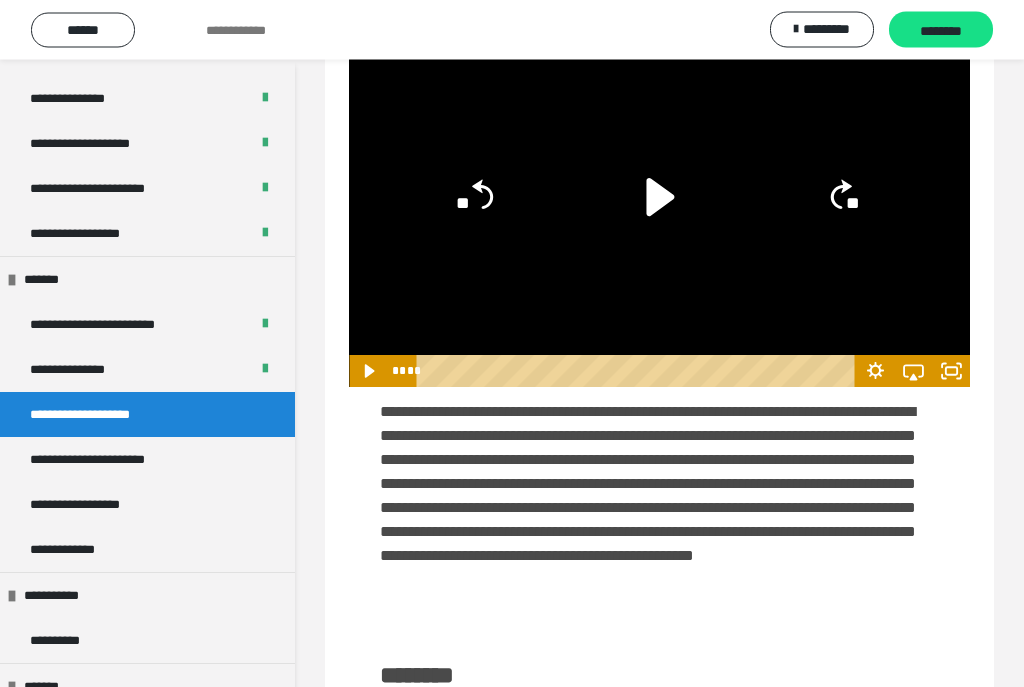 scroll, scrollTop: 819, scrollLeft: 0, axis: vertical 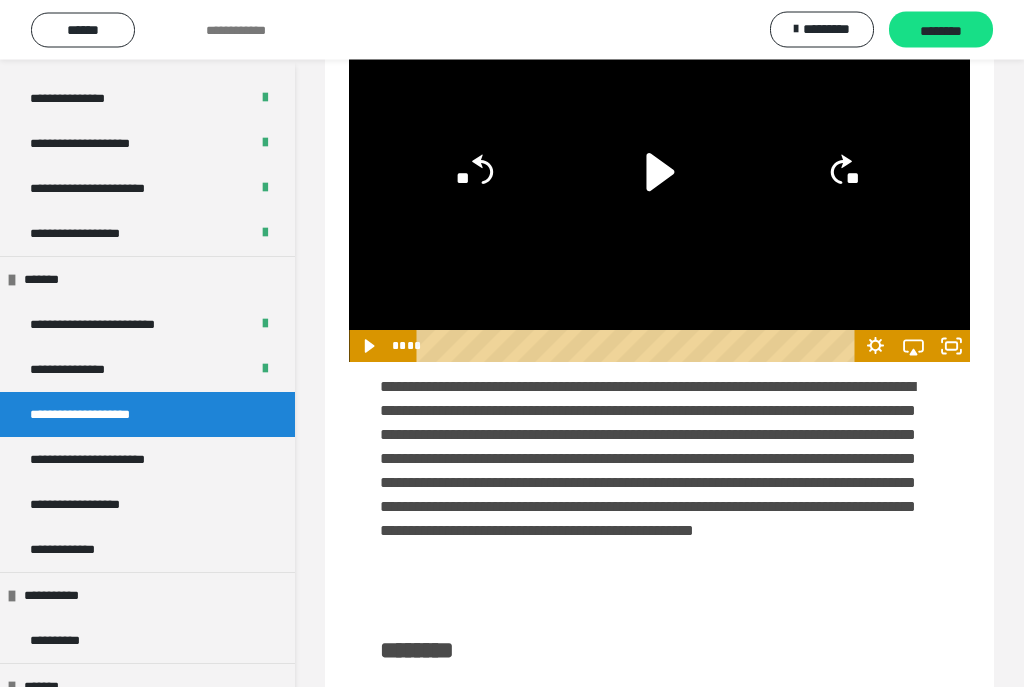 click 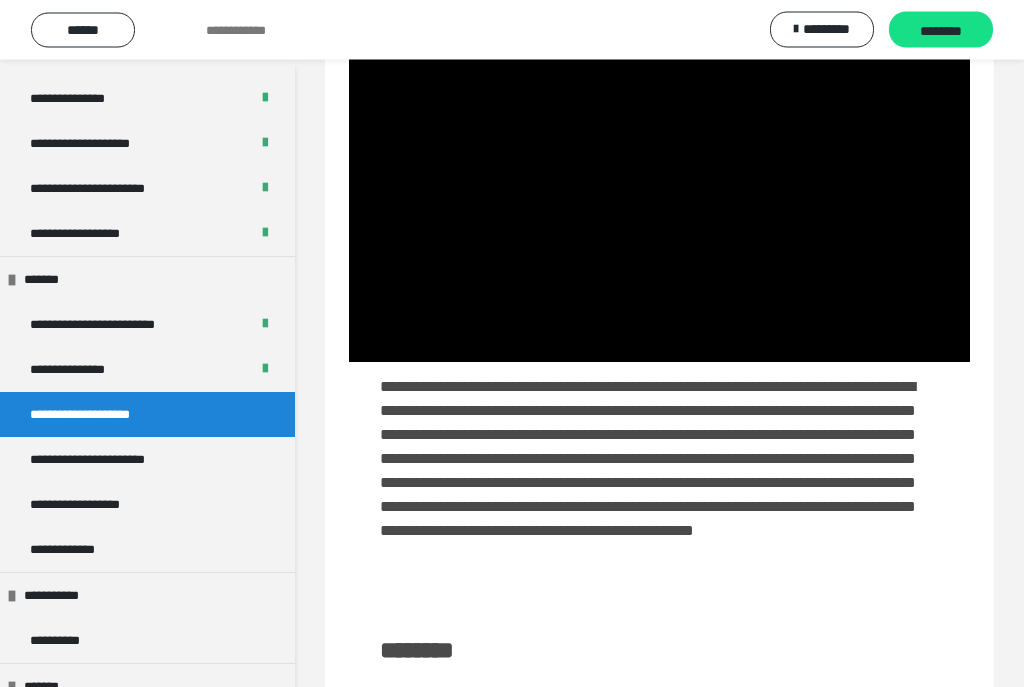 scroll, scrollTop: 820, scrollLeft: 0, axis: vertical 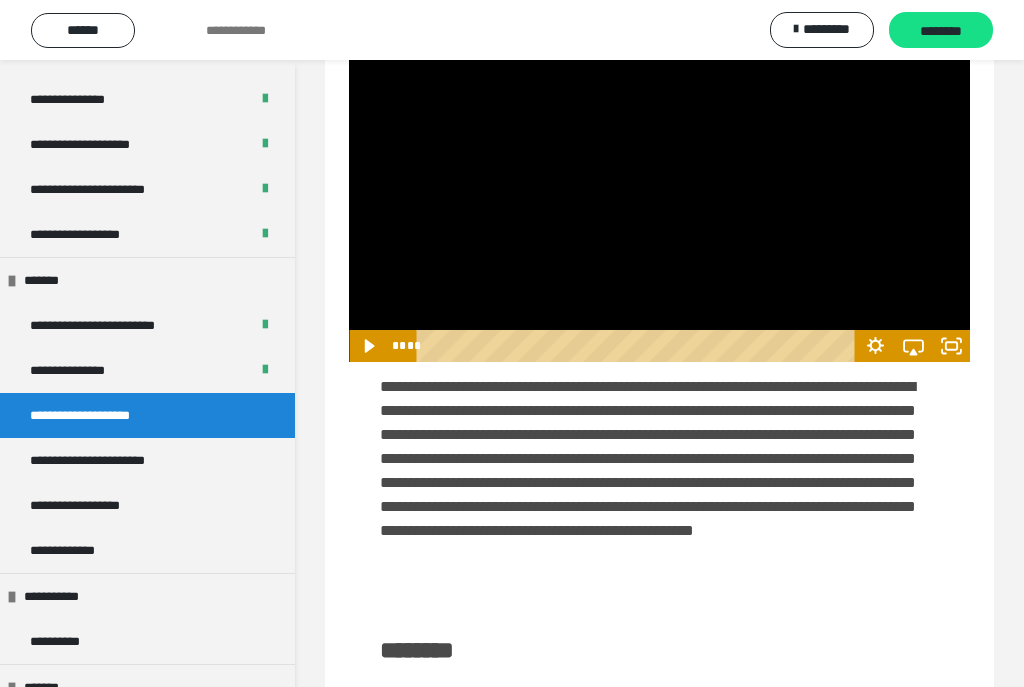 click at bounding box center (659, 187) 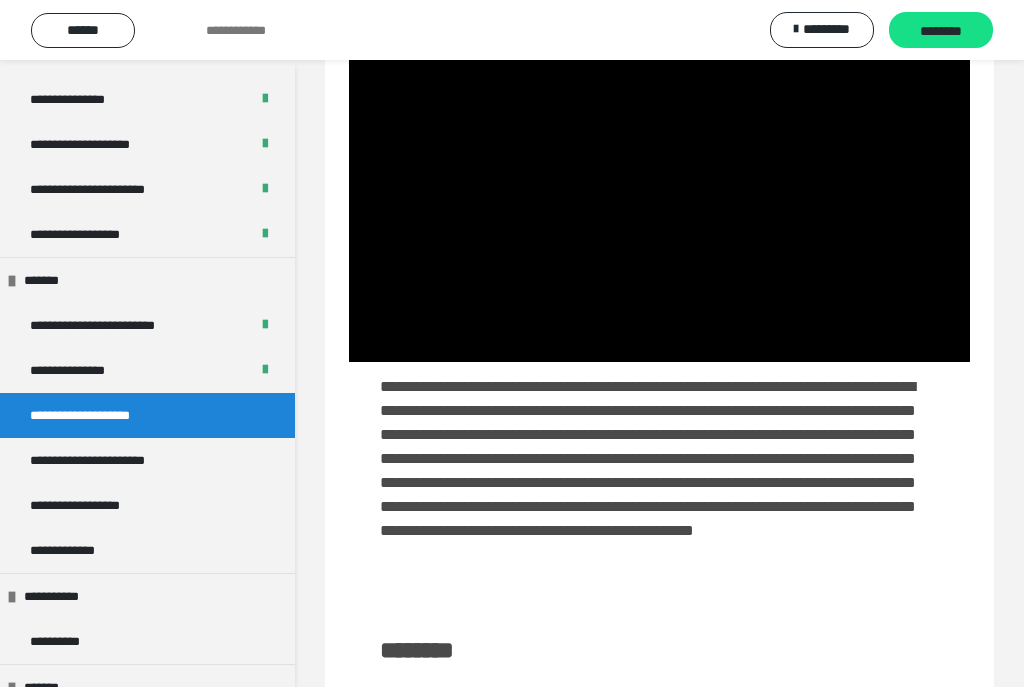 click at bounding box center [659, 187] 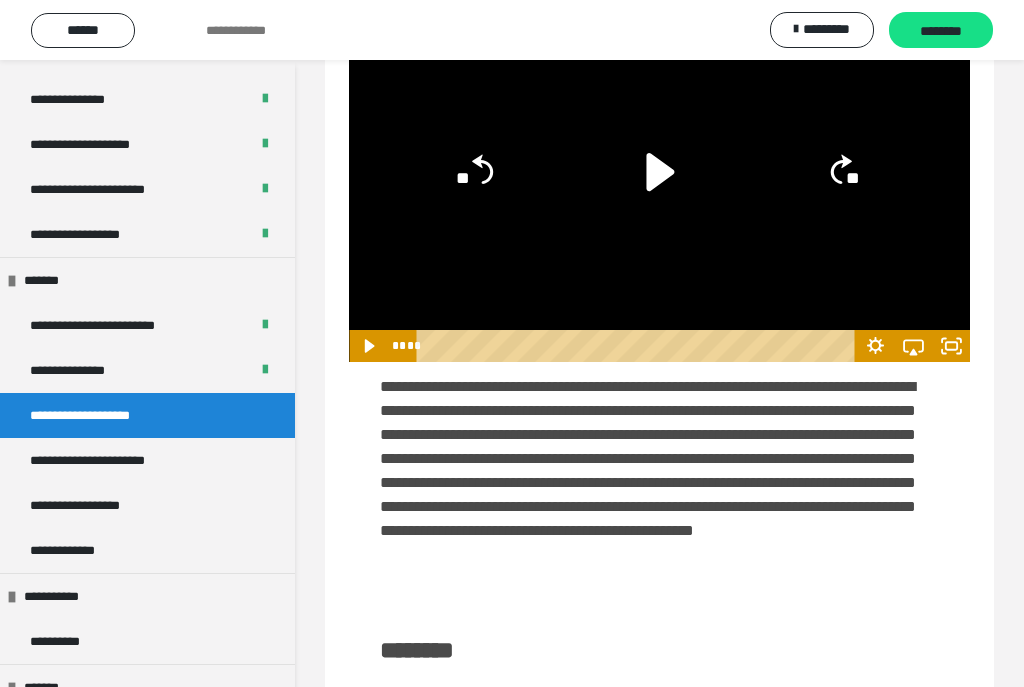 click 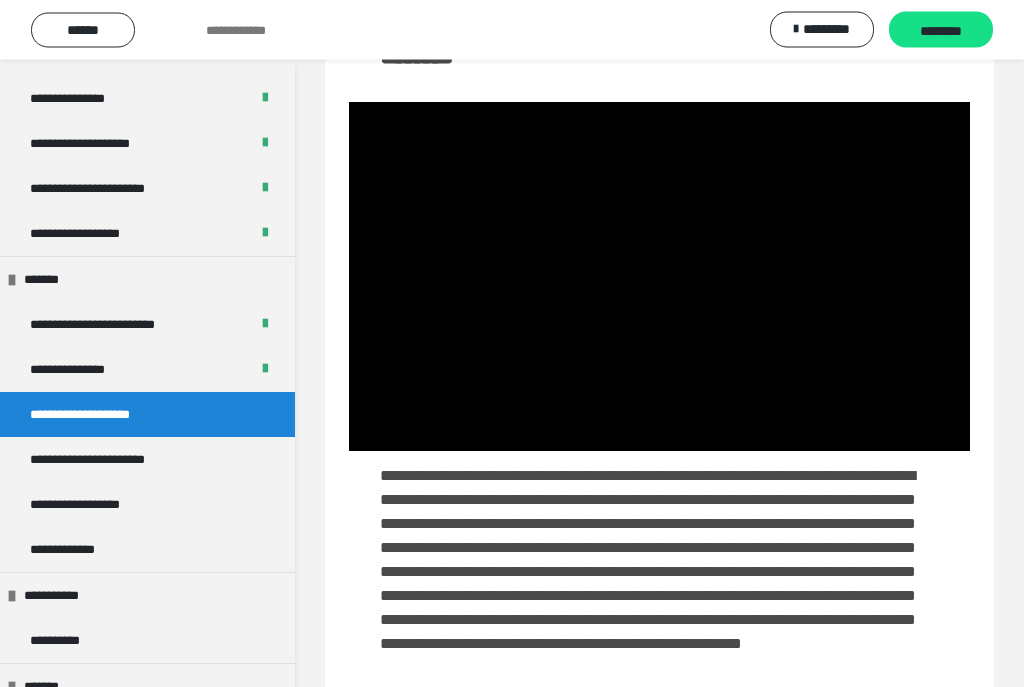 scroll, scrollTop: 1414, scrollLeft: 0, axis: vertical 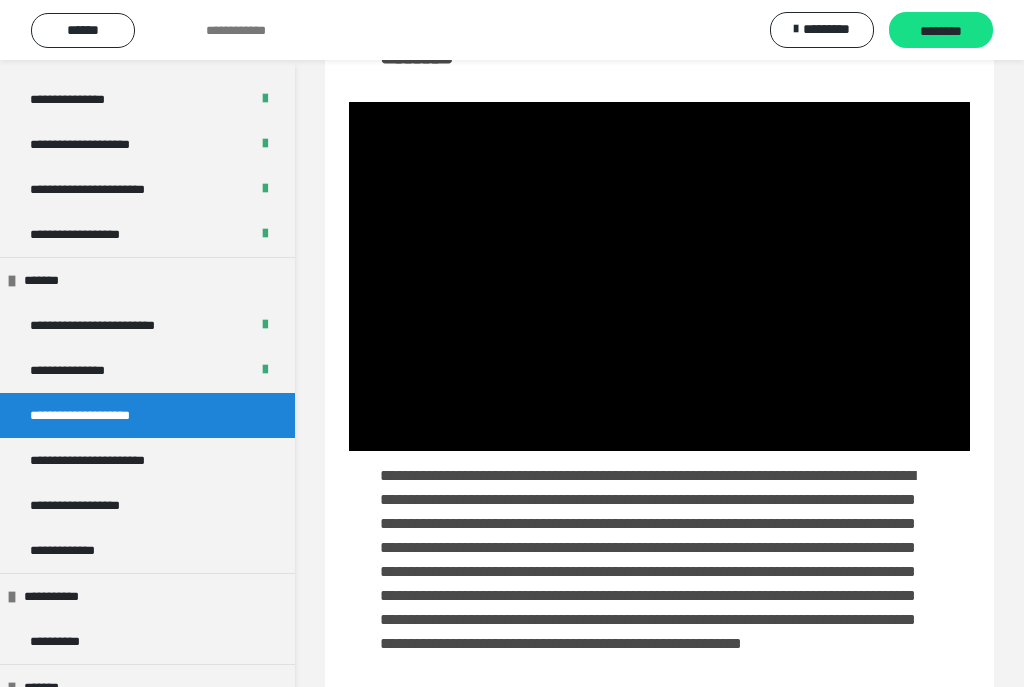click at bounding box center (659, 276) 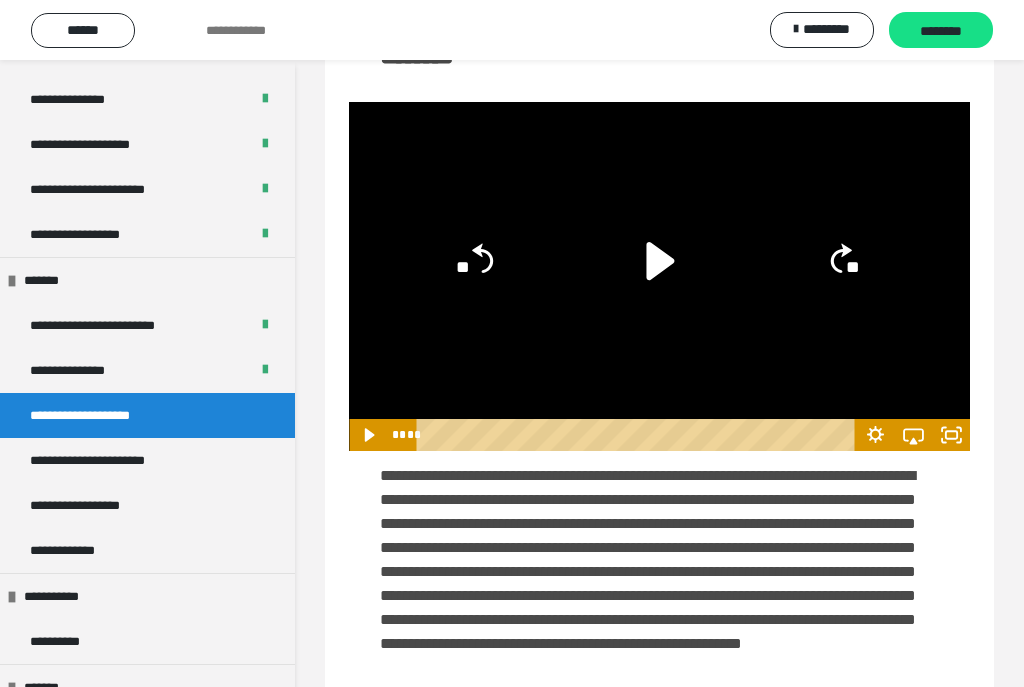click 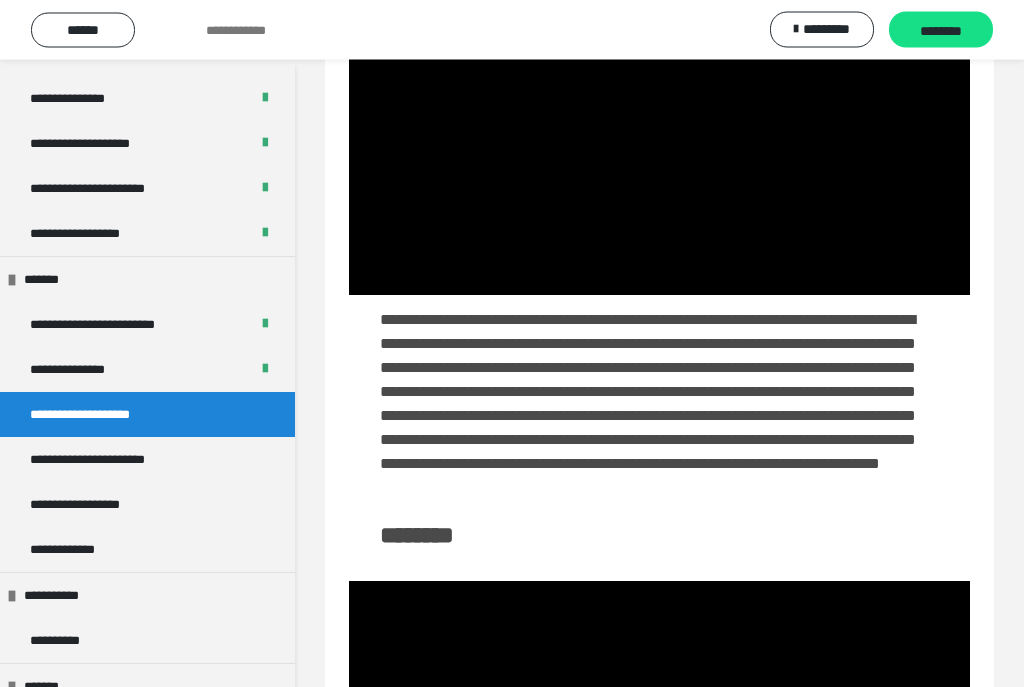 scroll, scrollTop: 2243, scrollLeft: 0, axis: vertical 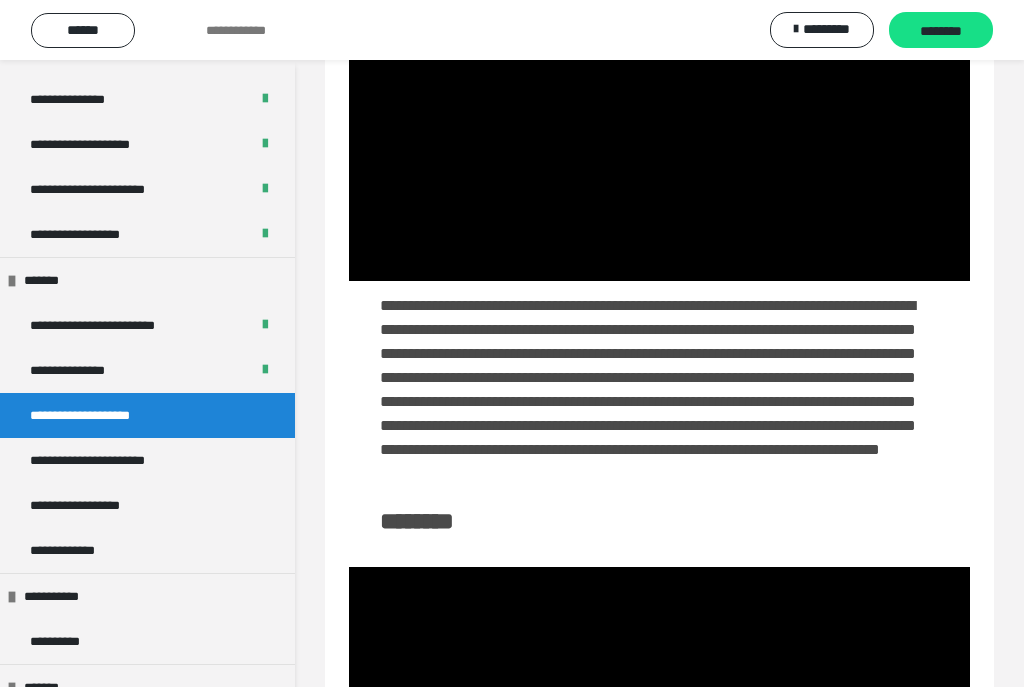 click at bounding box center (659, 106) 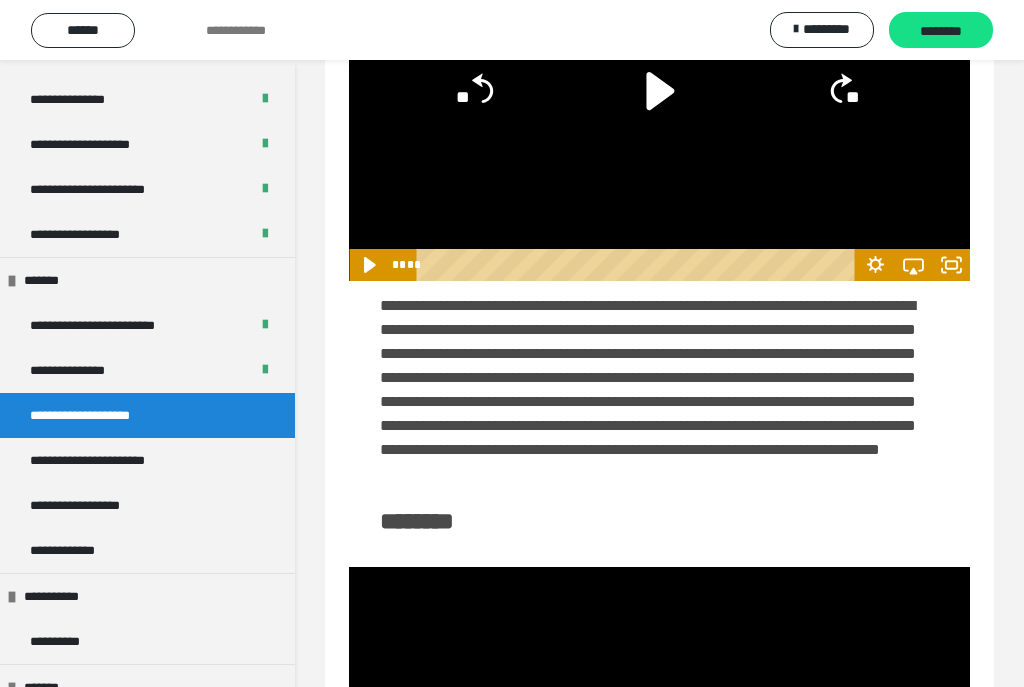 click 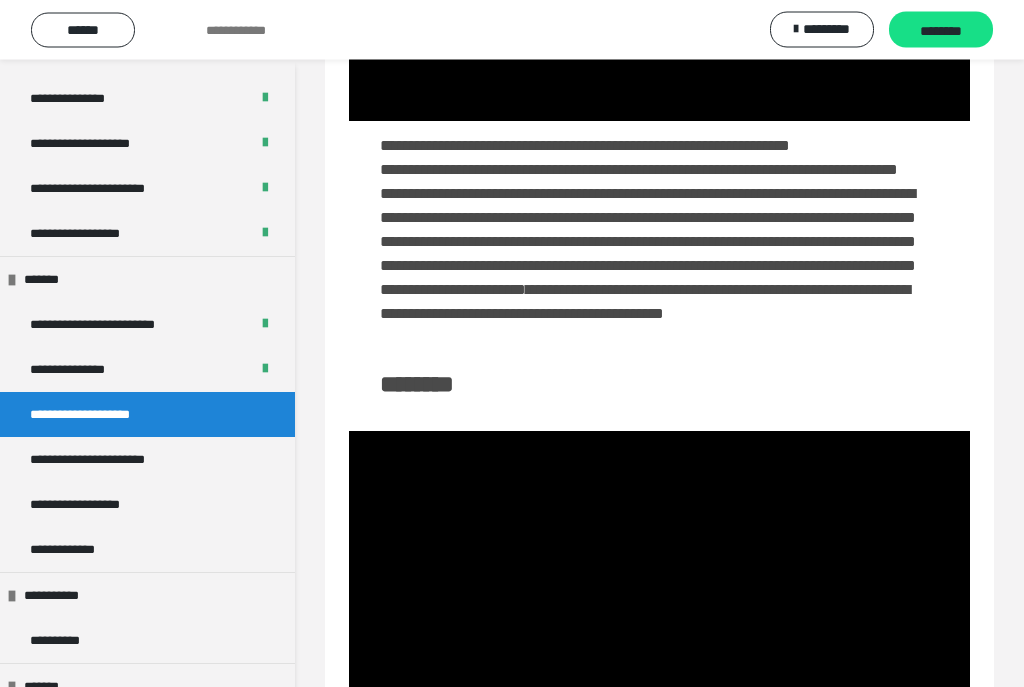 scroll, scrollTop: 3039, scrollLeft: 0, axis: vertical 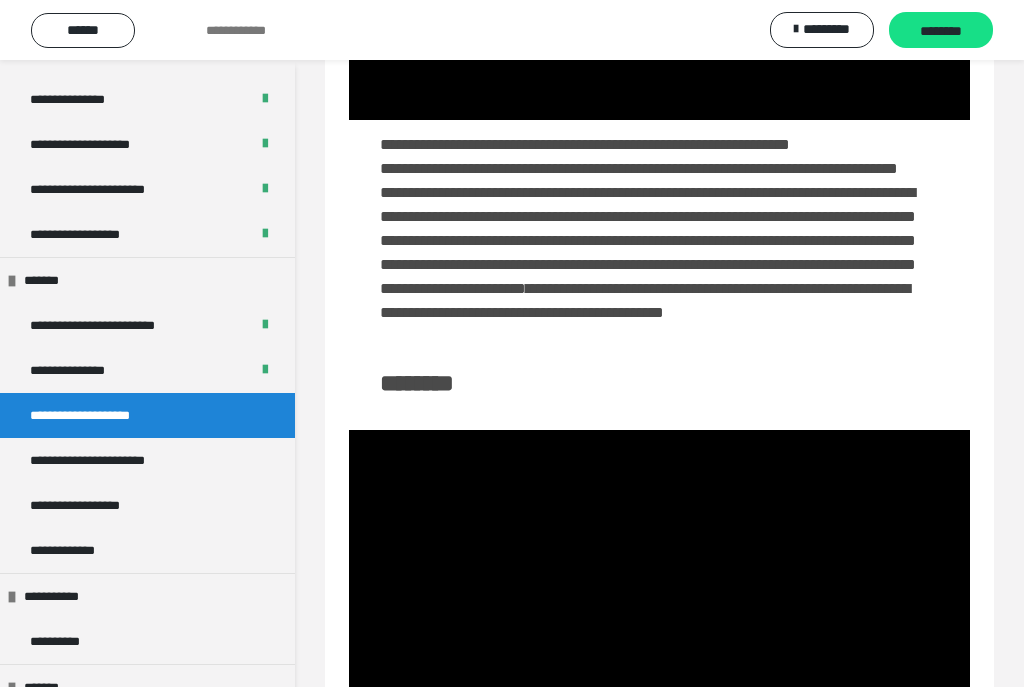 click at bounding box center (659, -55) 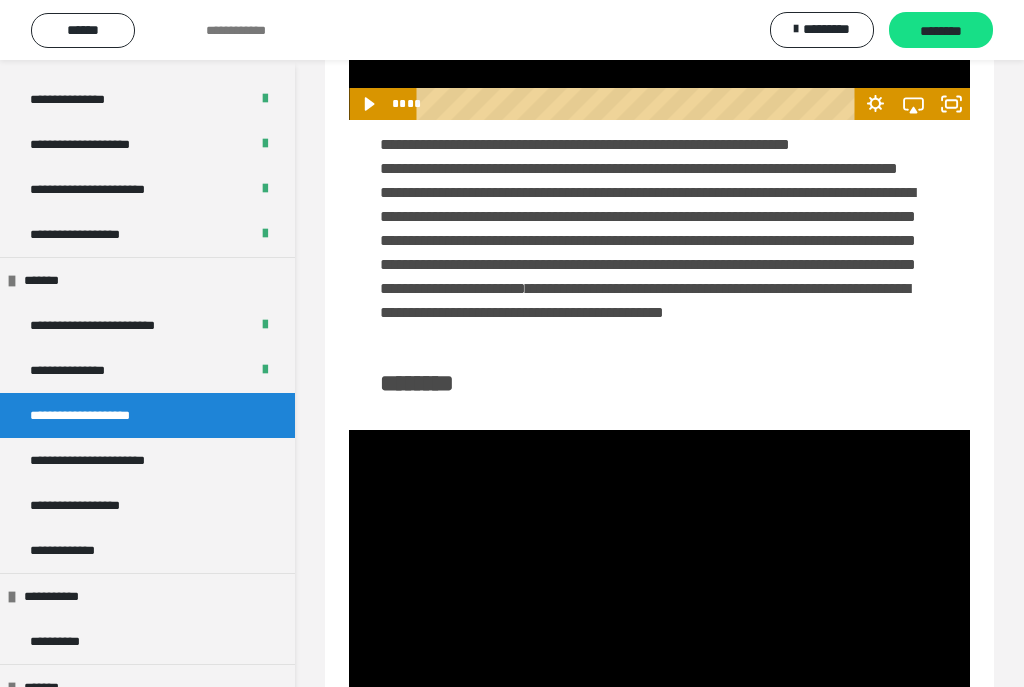 click at bounding box center (659, -55) 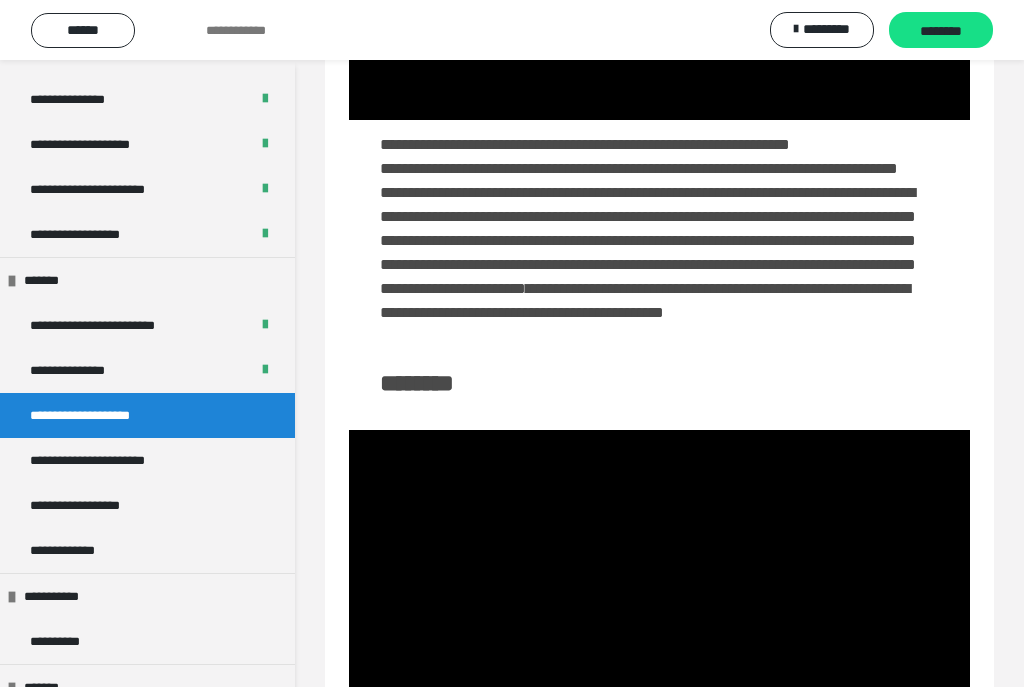 click at bounding box center [659, -55] 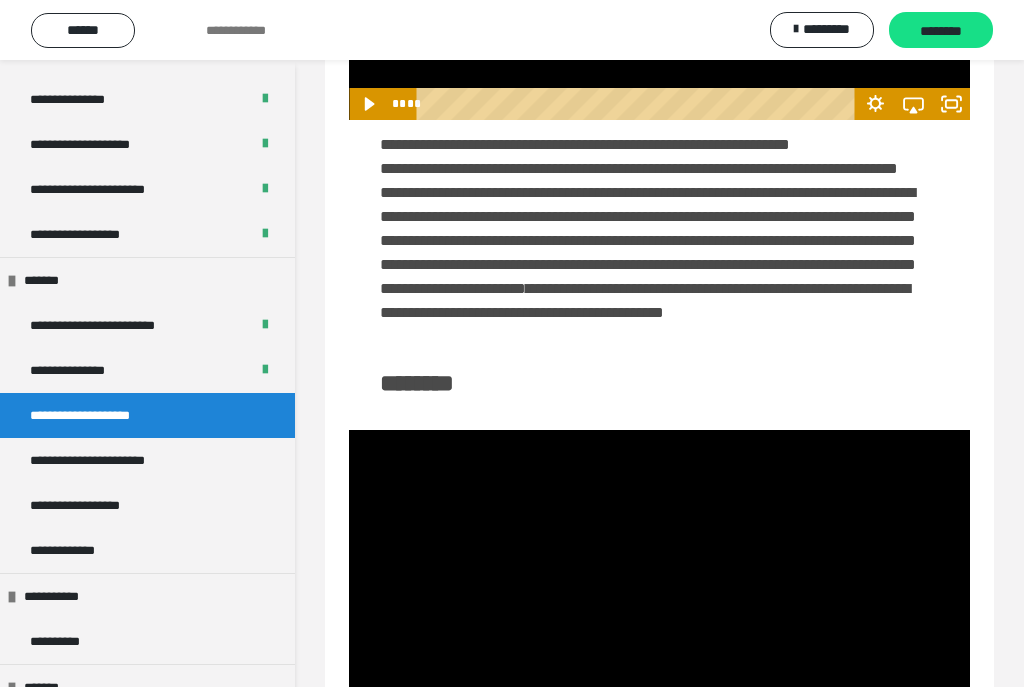 click 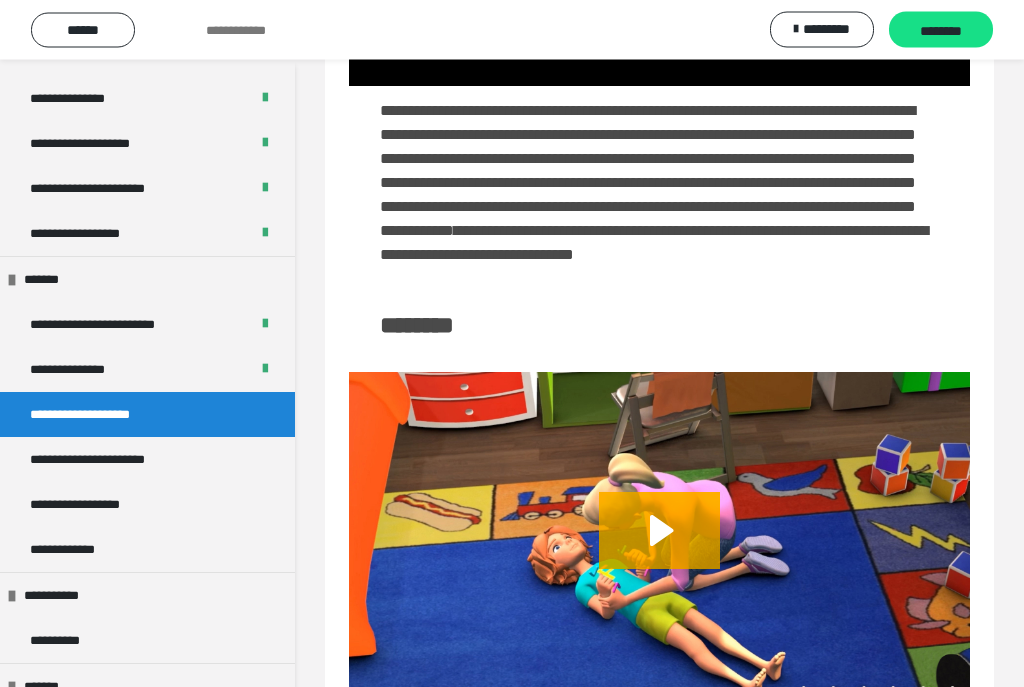 scroll, scrollTop: 3732, scrollLeft: 0, axis: vertical 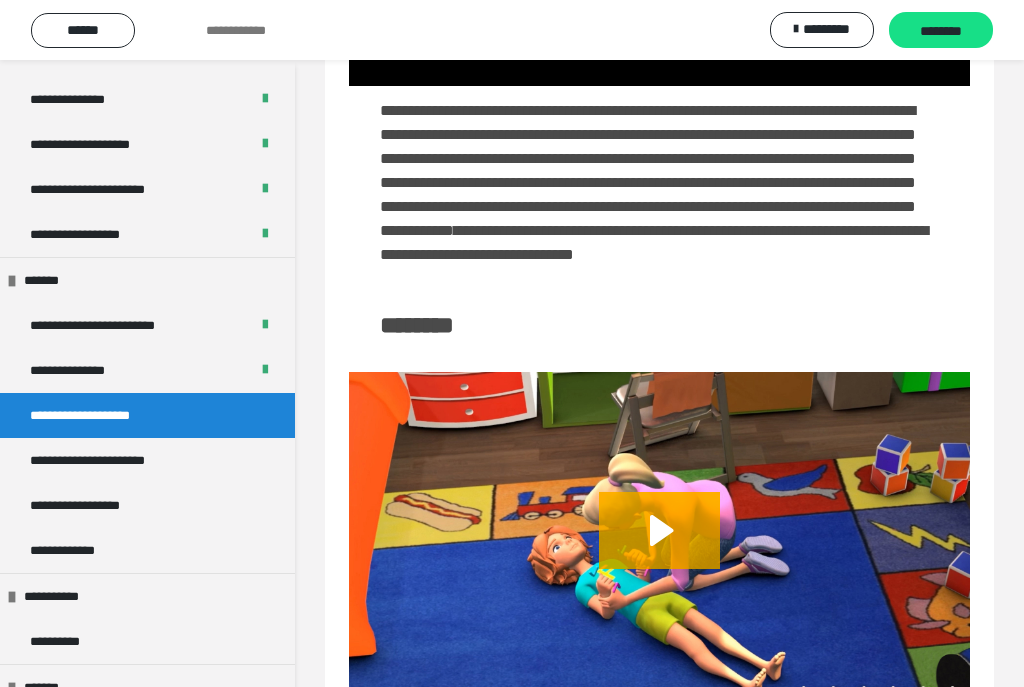 click at bounding box center (659, -89) 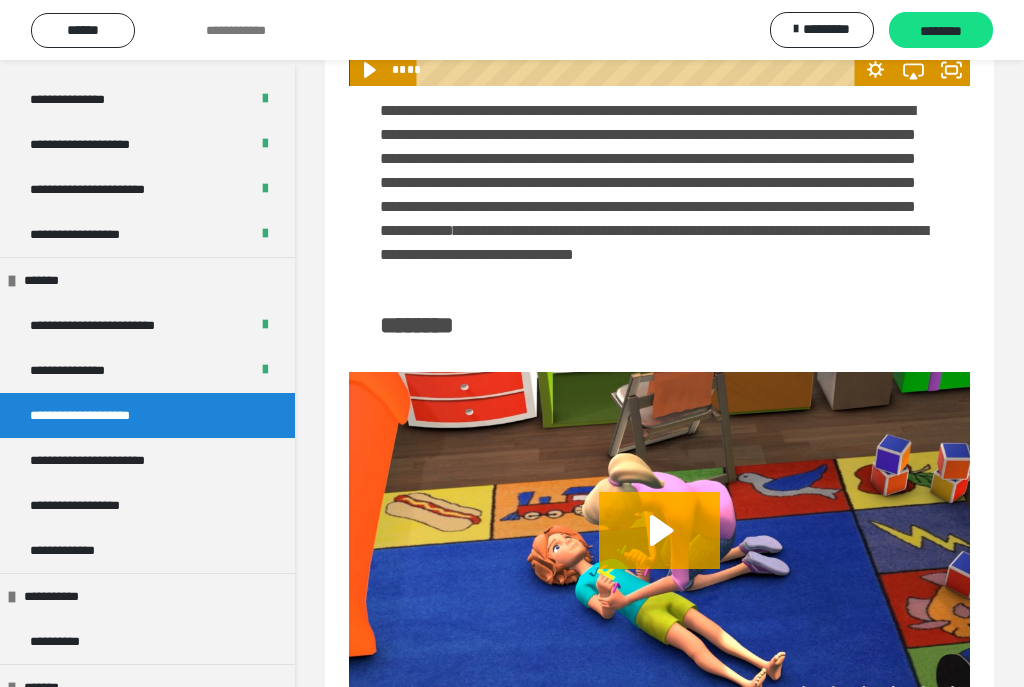 click 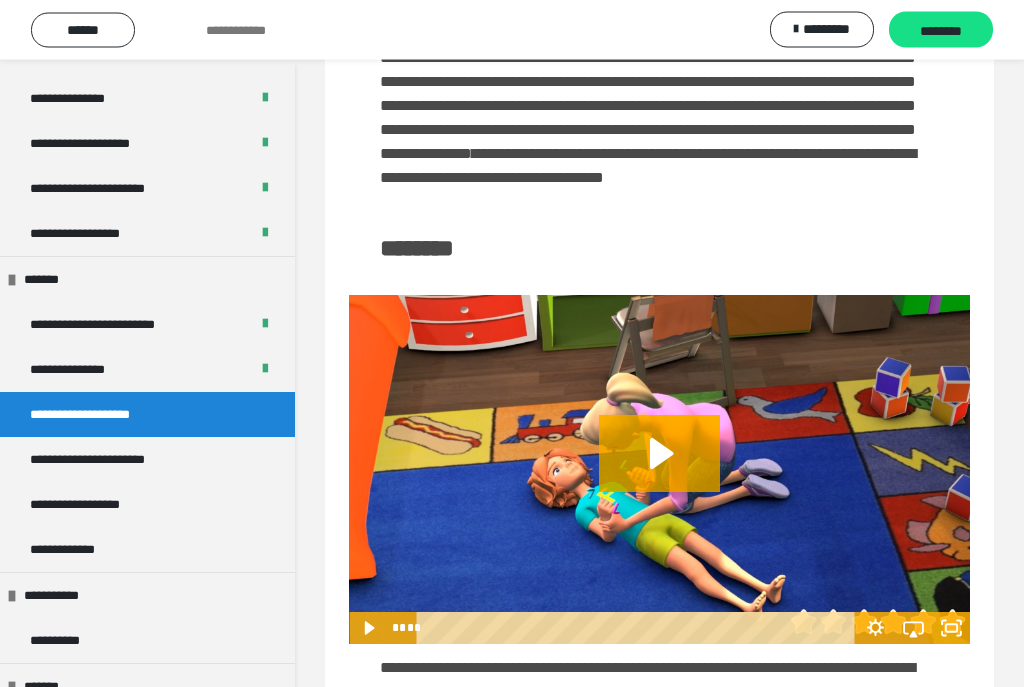 scroll, scrollTop: 4444, scrollLeft: 0, axis: vertical 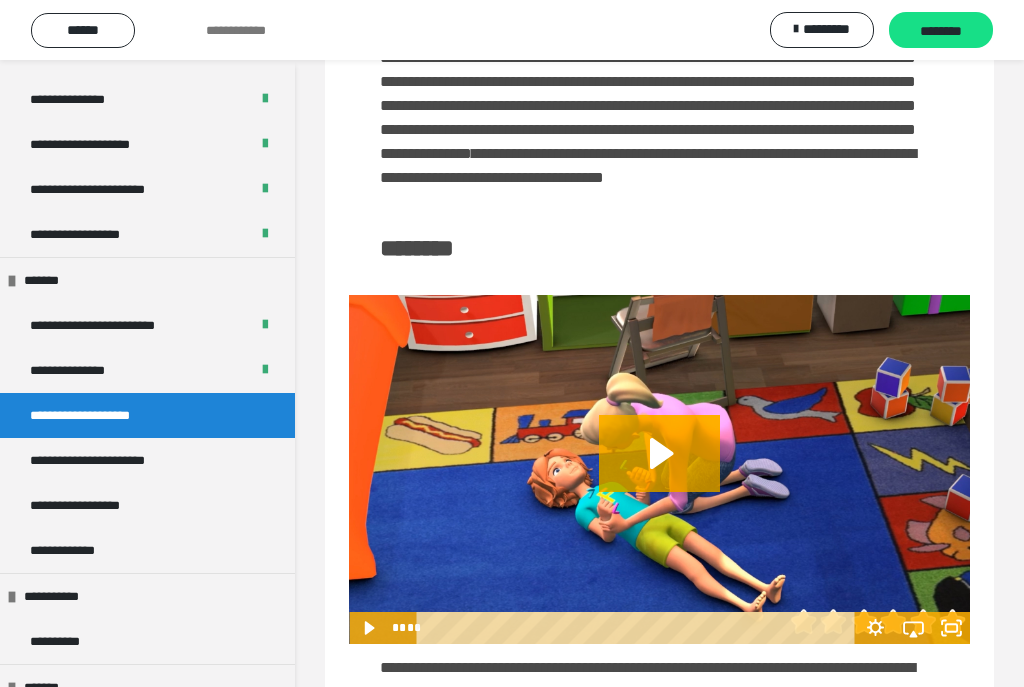 click 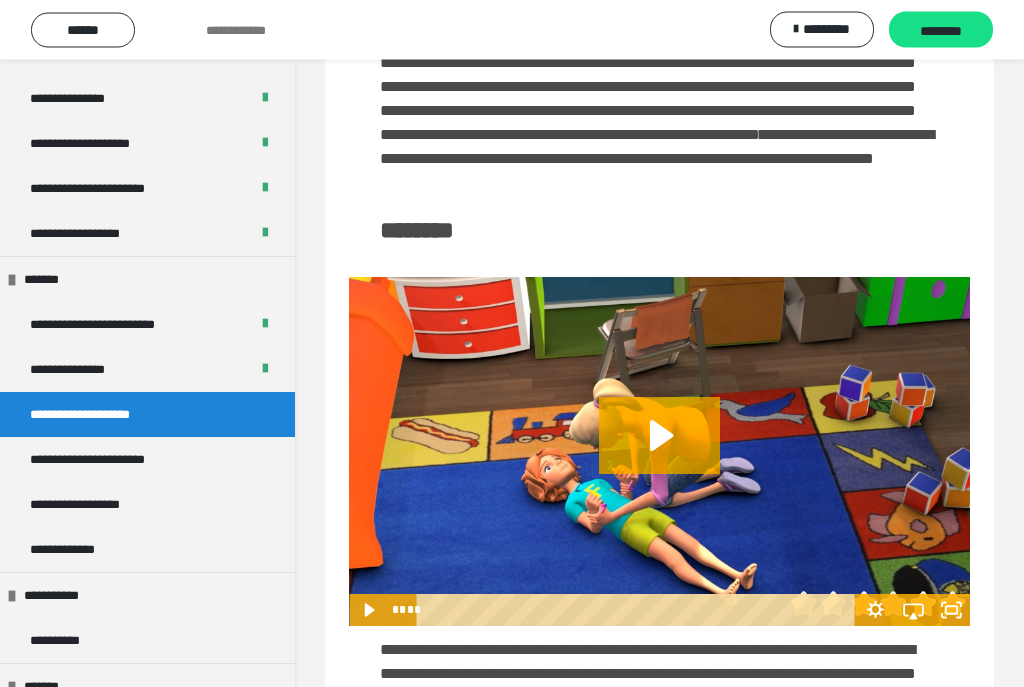 scroll, scrollTop: 5073, scrollLeft: 0, axis: vertical 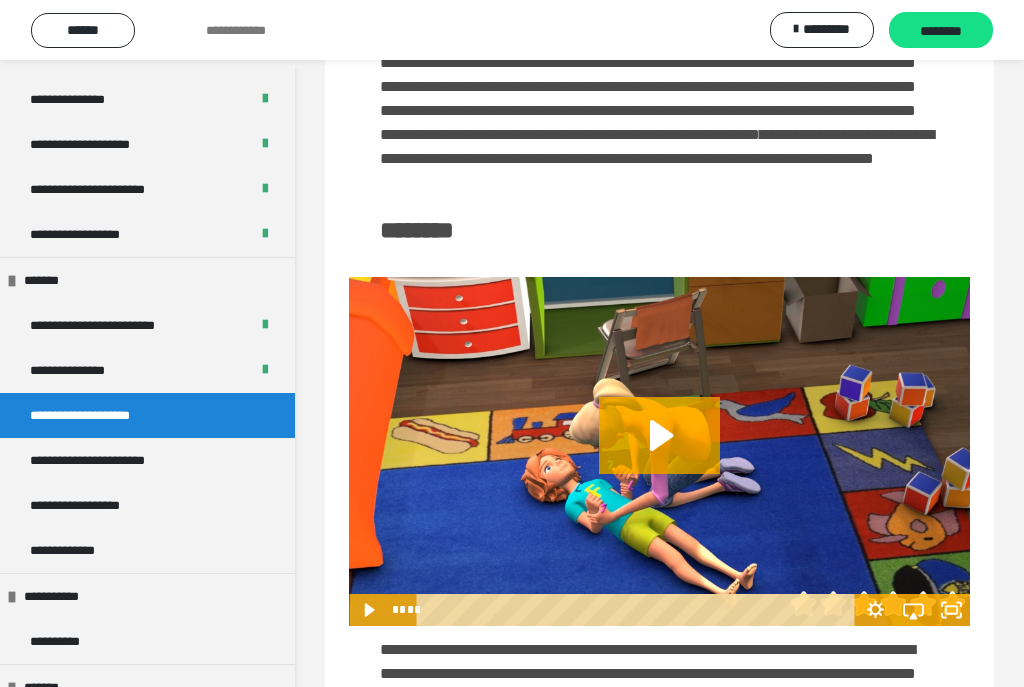 click 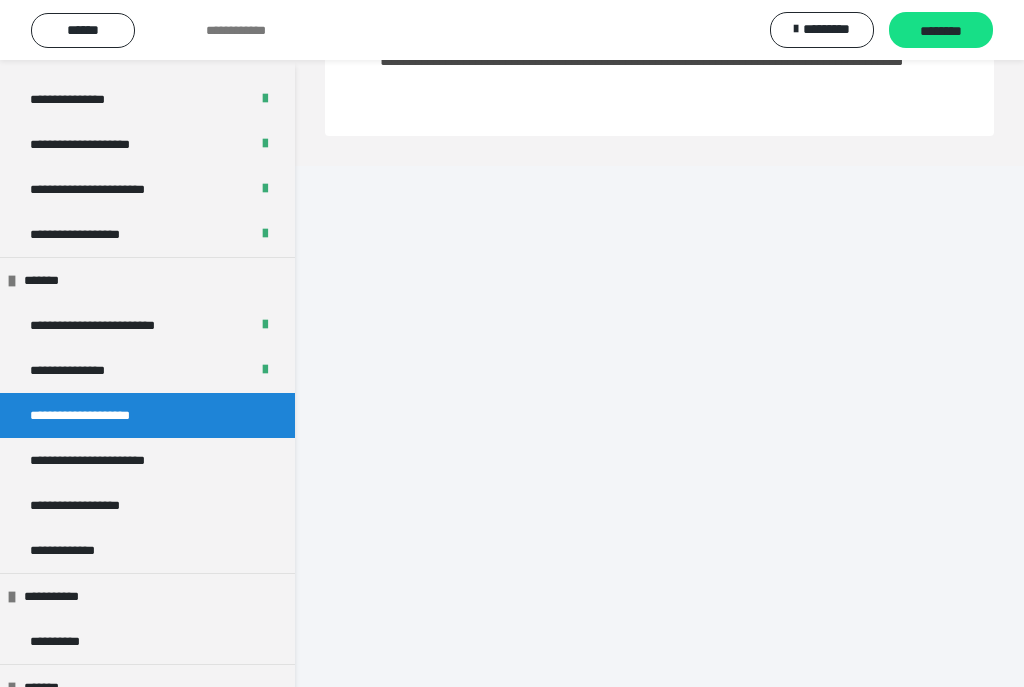 scroll, scrollTop: 5863, scrollLeft: 0, axis: vertical 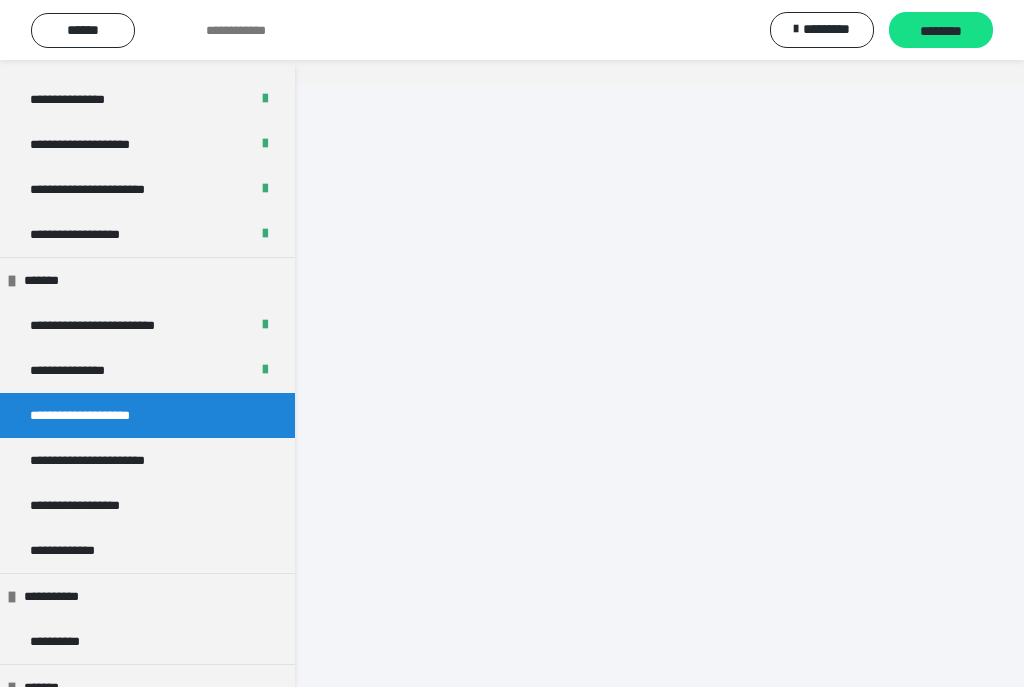 click 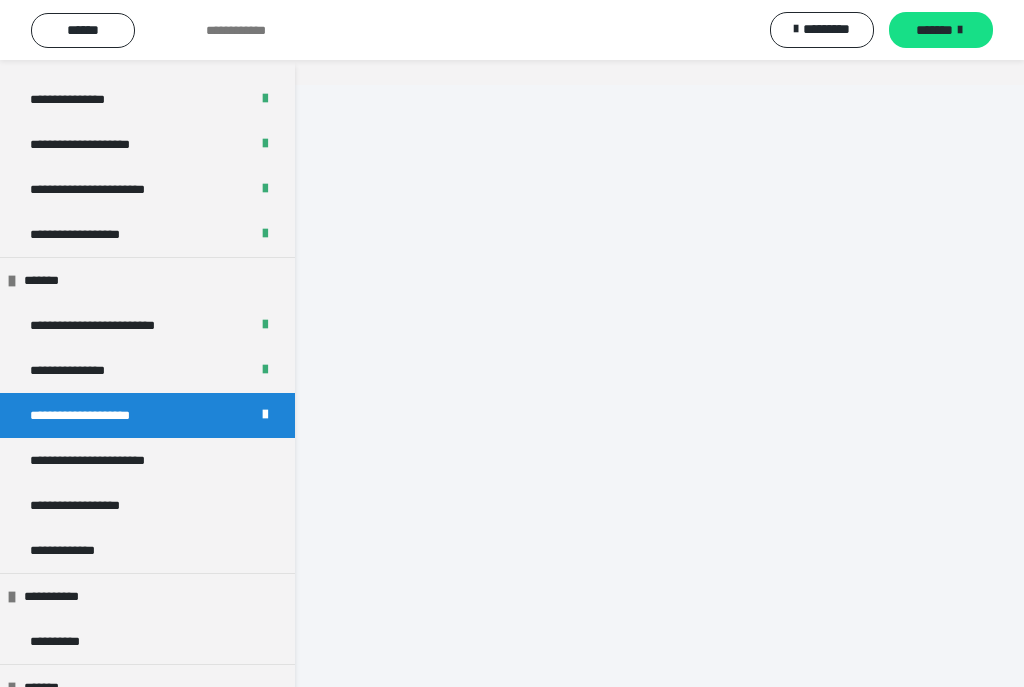 click on "*******" at bounding box center (941, 30) 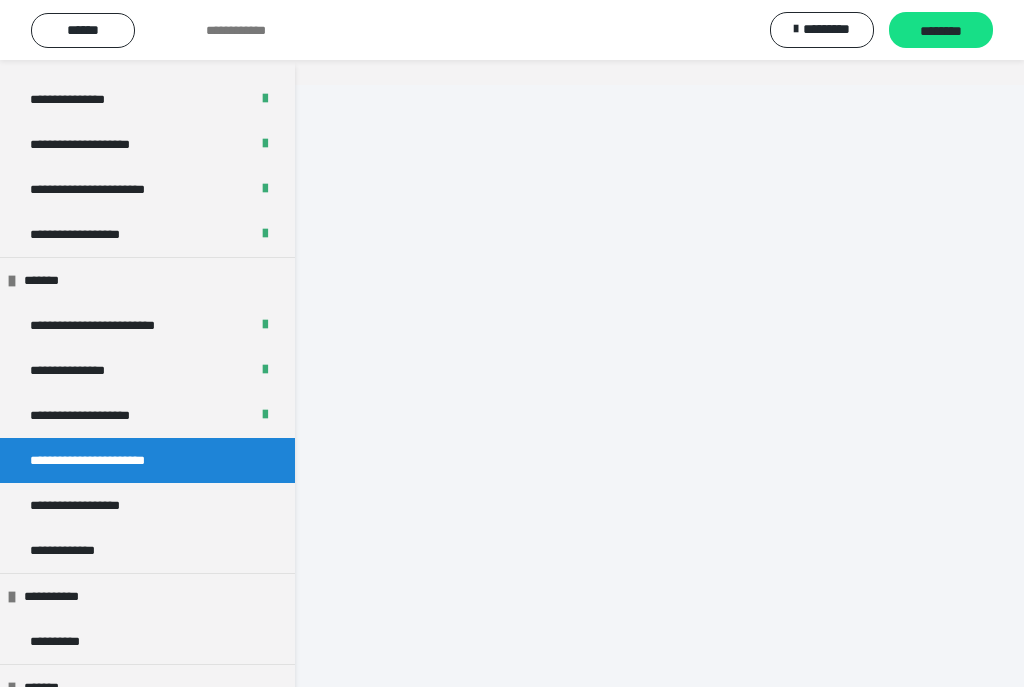 click on "********" at bounding box center (941, 31) 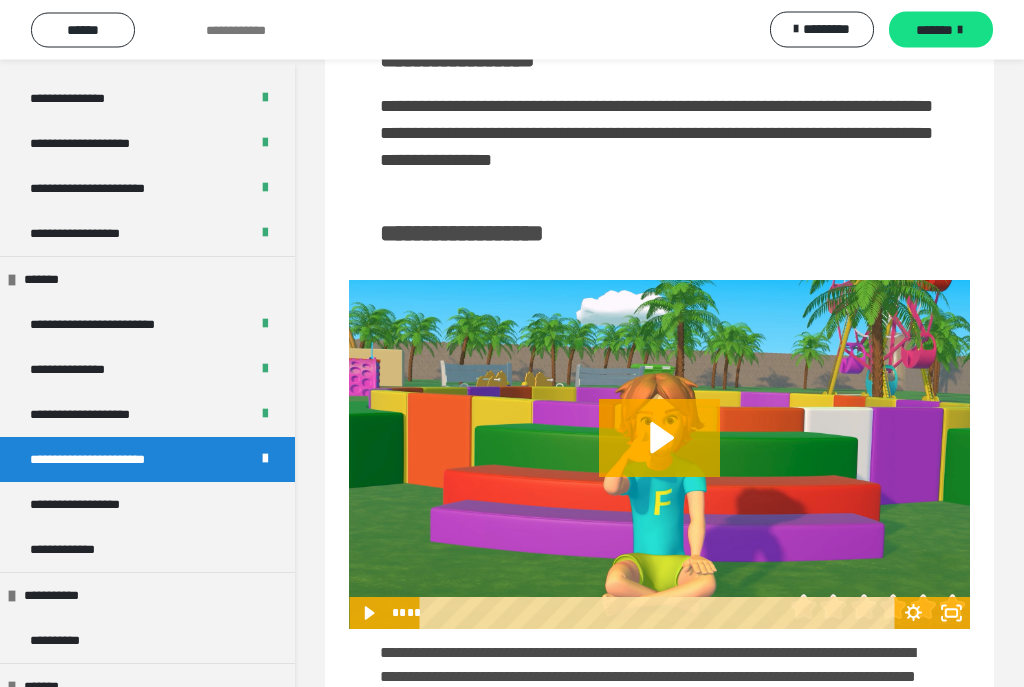 scroll, scrollTop: 113, scrollLeft: 0, axis: vertical 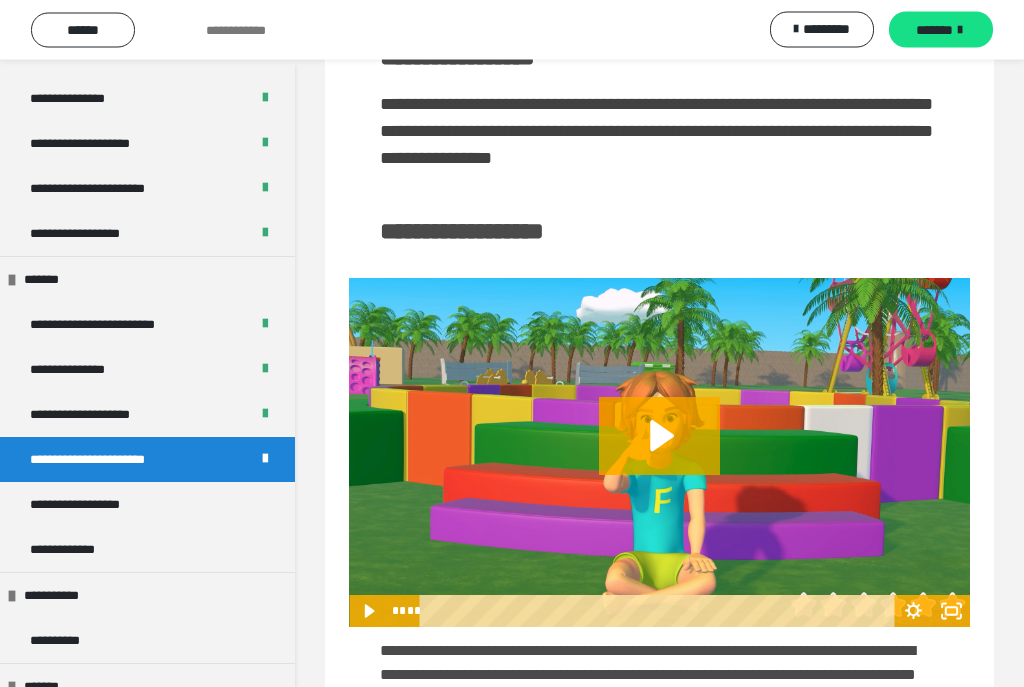 click 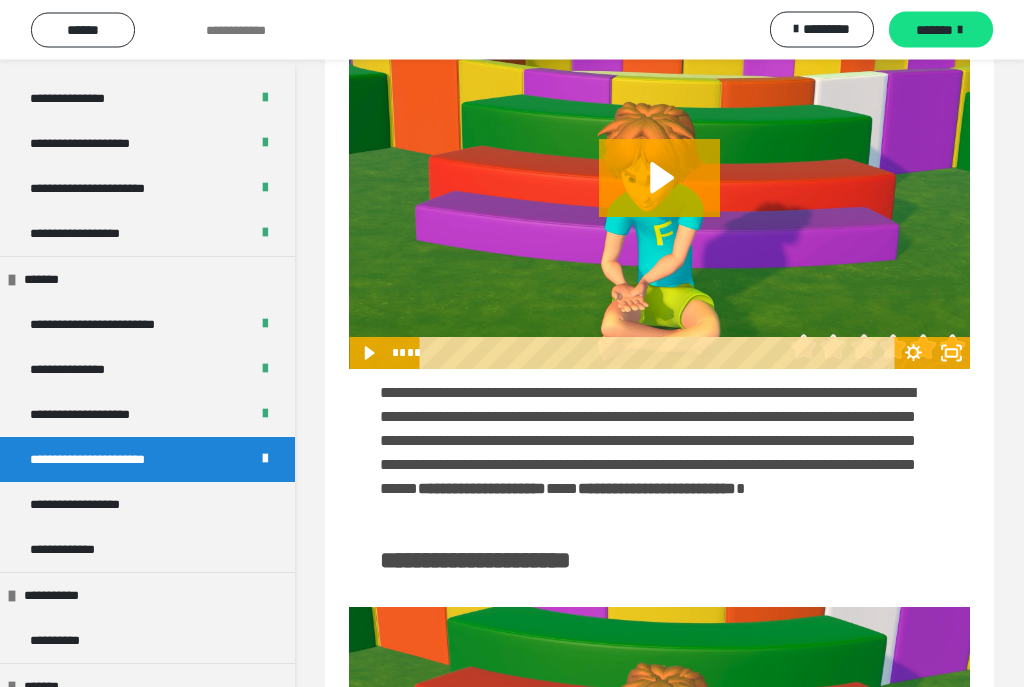 scroll, scrollTop: 959, scrollLeft: 0, axis: vertical 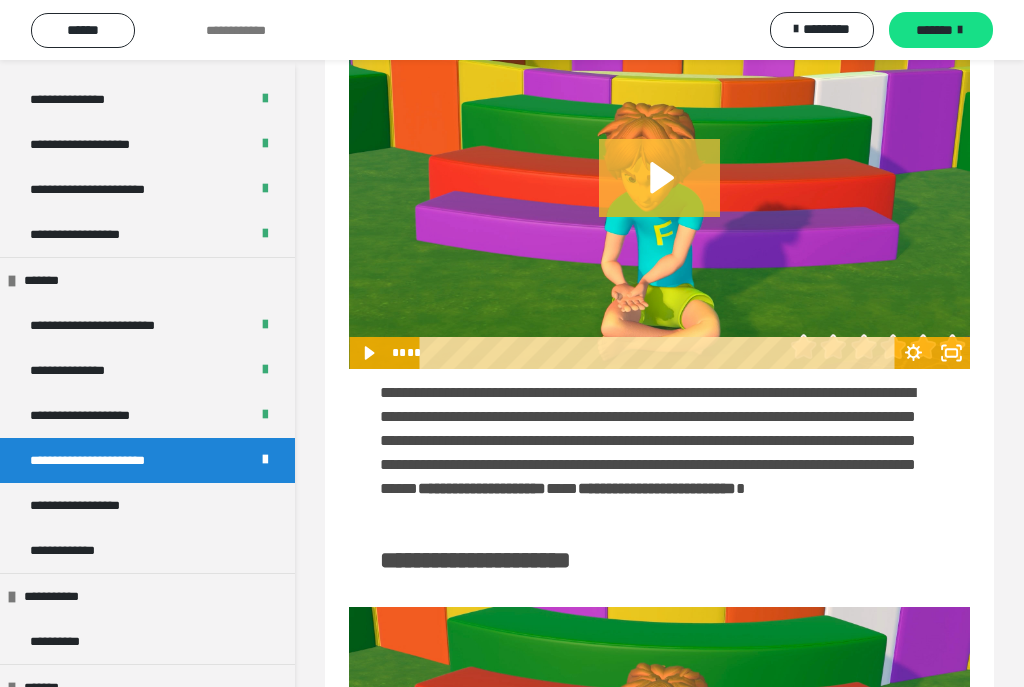 click 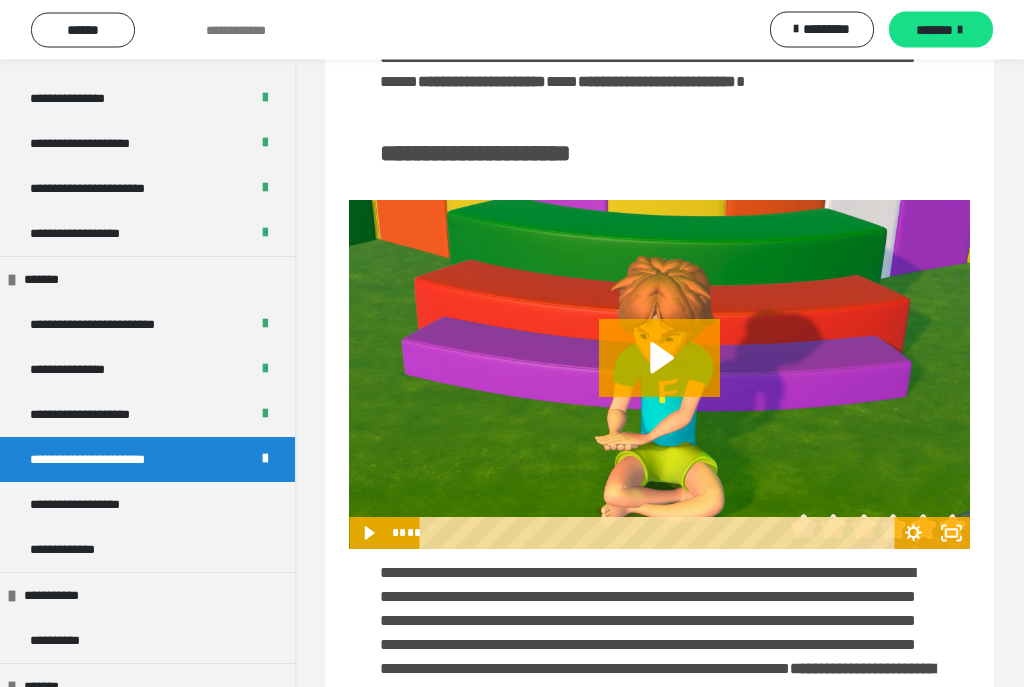 scroll, scrollTop: 1398, scrollLeft: 0, axis: vertical 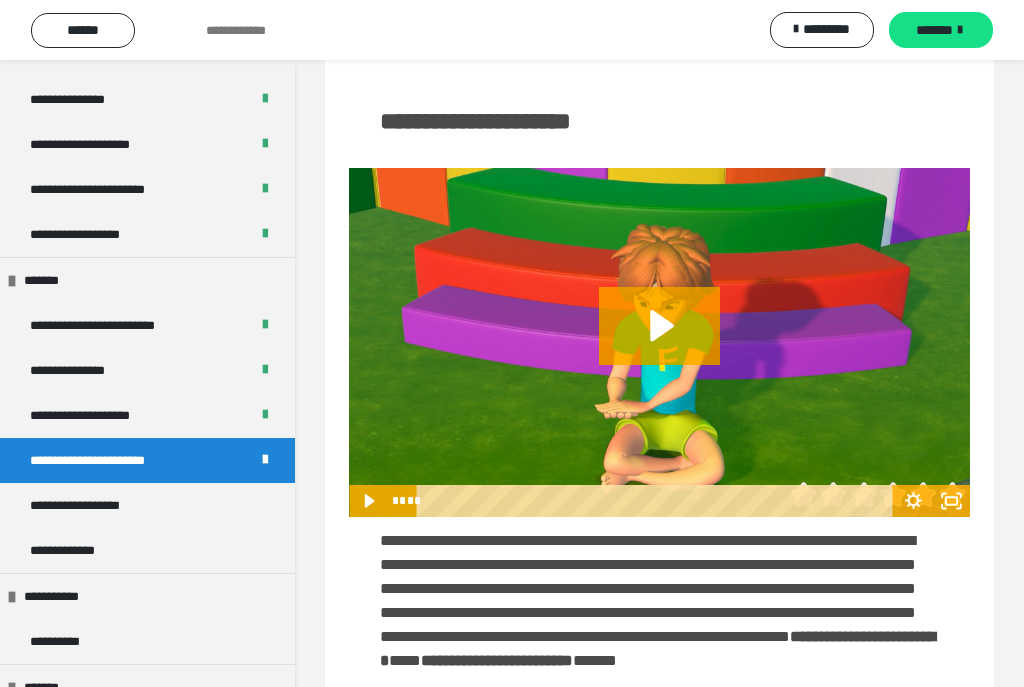 click 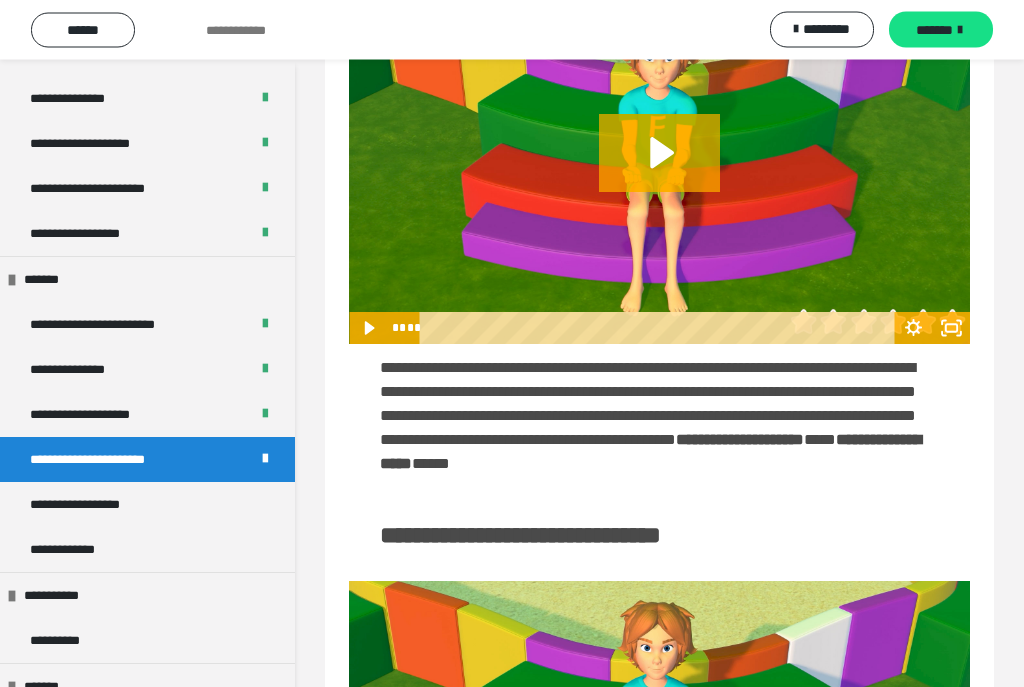 scroll, scrollTop: 2178, scrollLeft: 0, axis: vertical 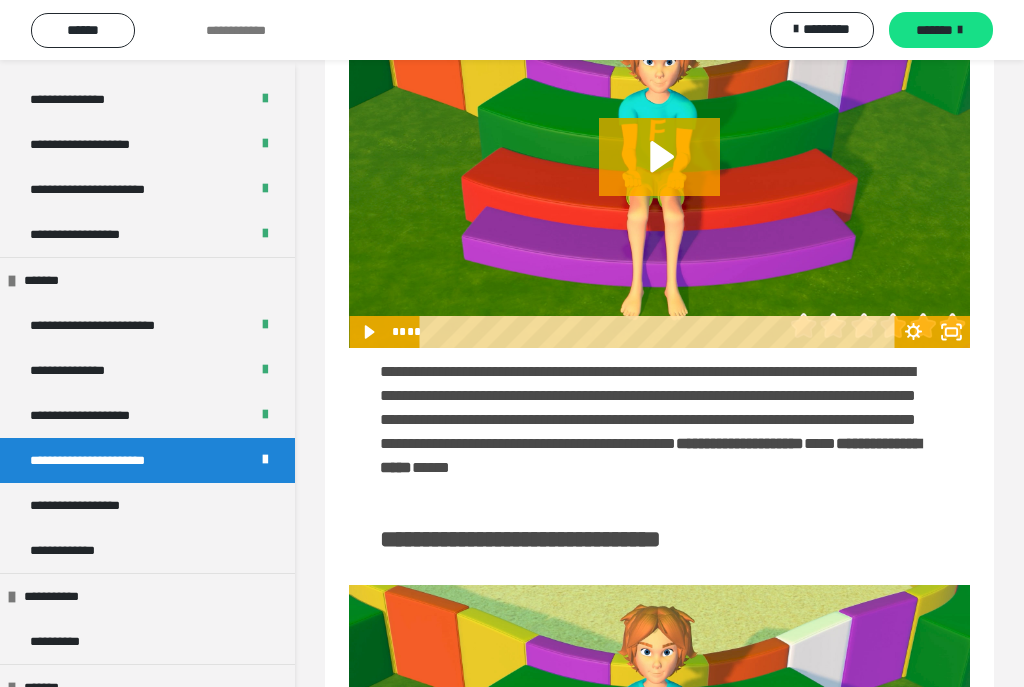 click 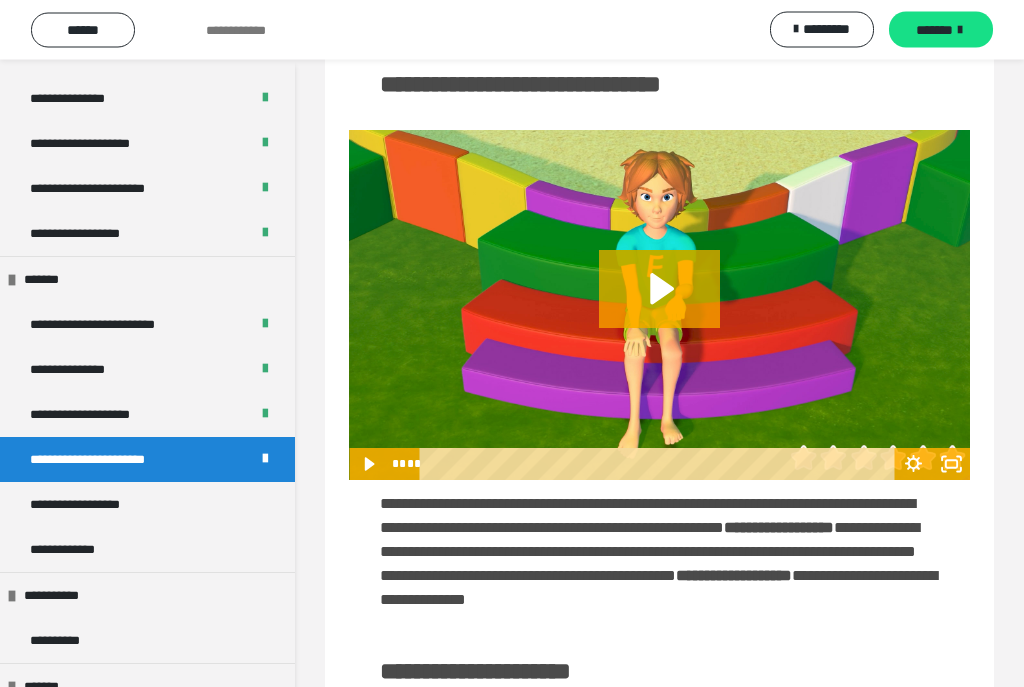 scroll, scrollTop: 2635, scrollLeft: 0, axis: vertical 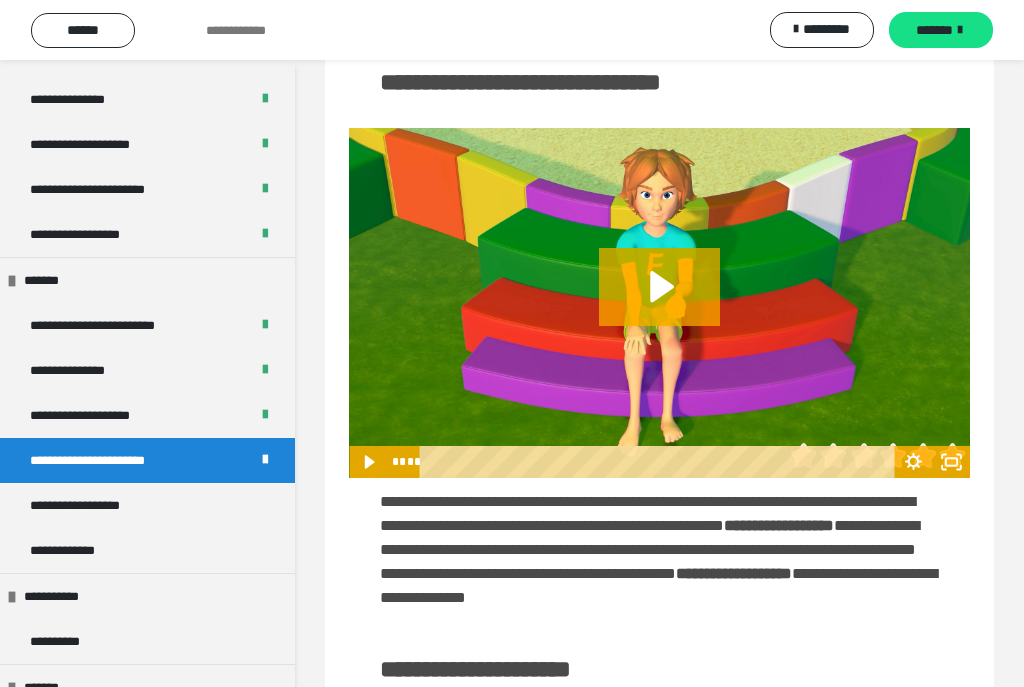 click 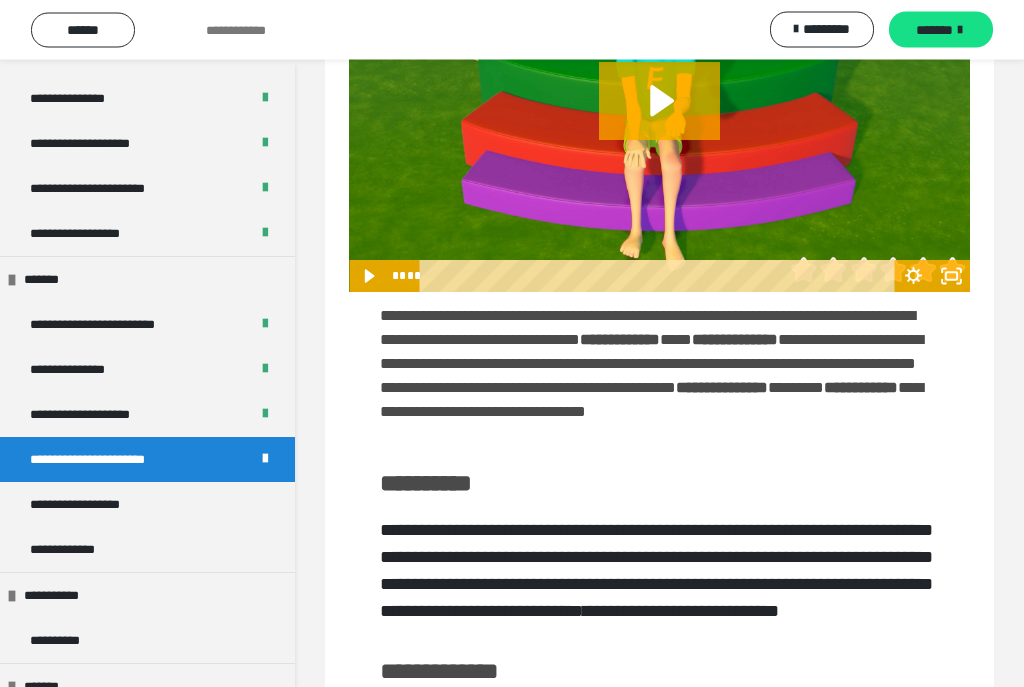 scroll, scrollTop: 3408, scrollLeft: 0, axis: vertical 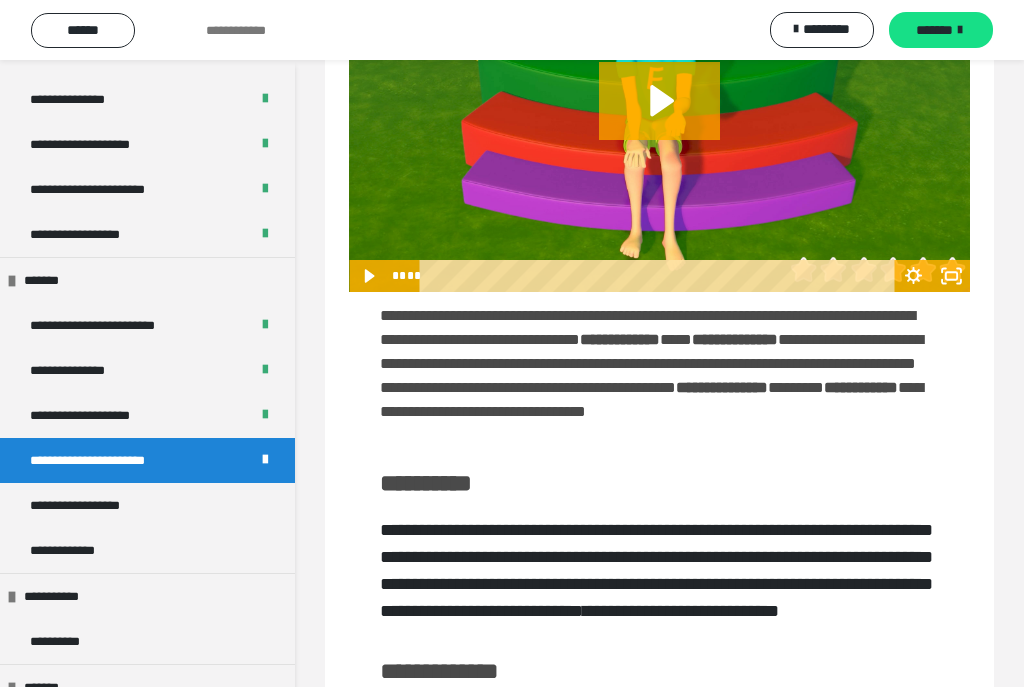 click 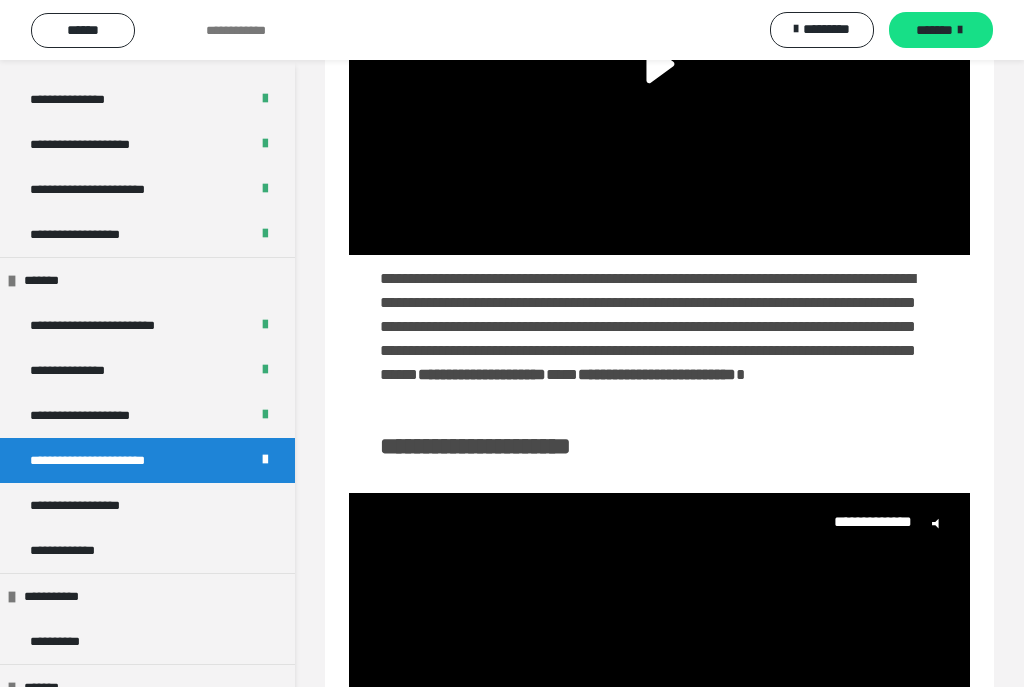 scroll, scrollTop: 0, scrollLeft: 0, axis: both 